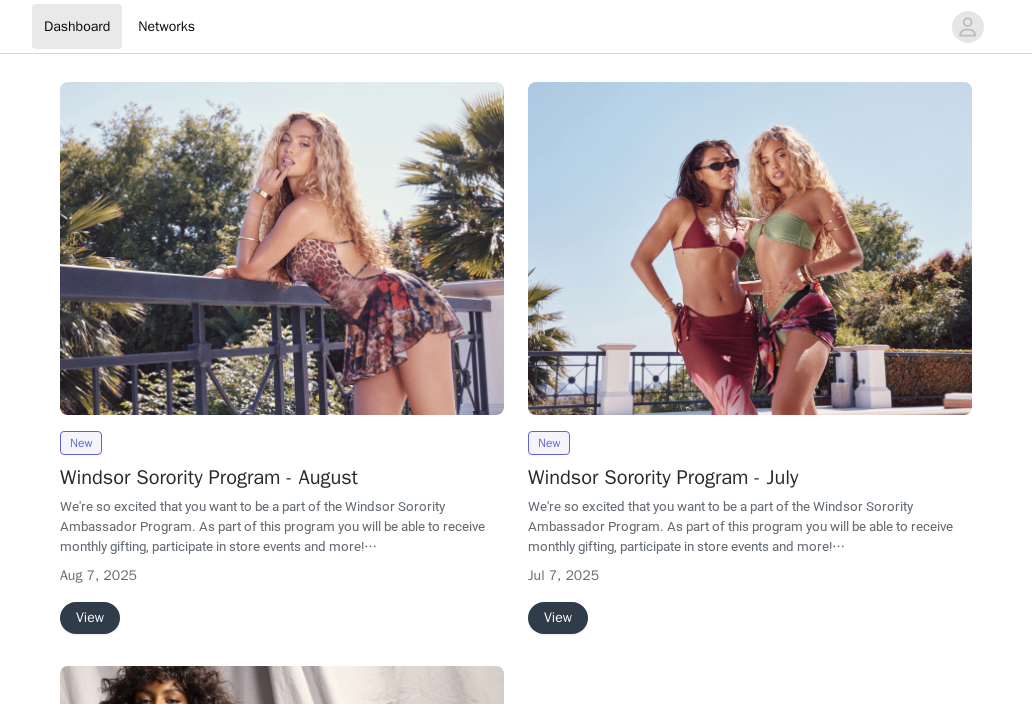scroll, scrollTop: 0, scrollLeft: 0, axis: both 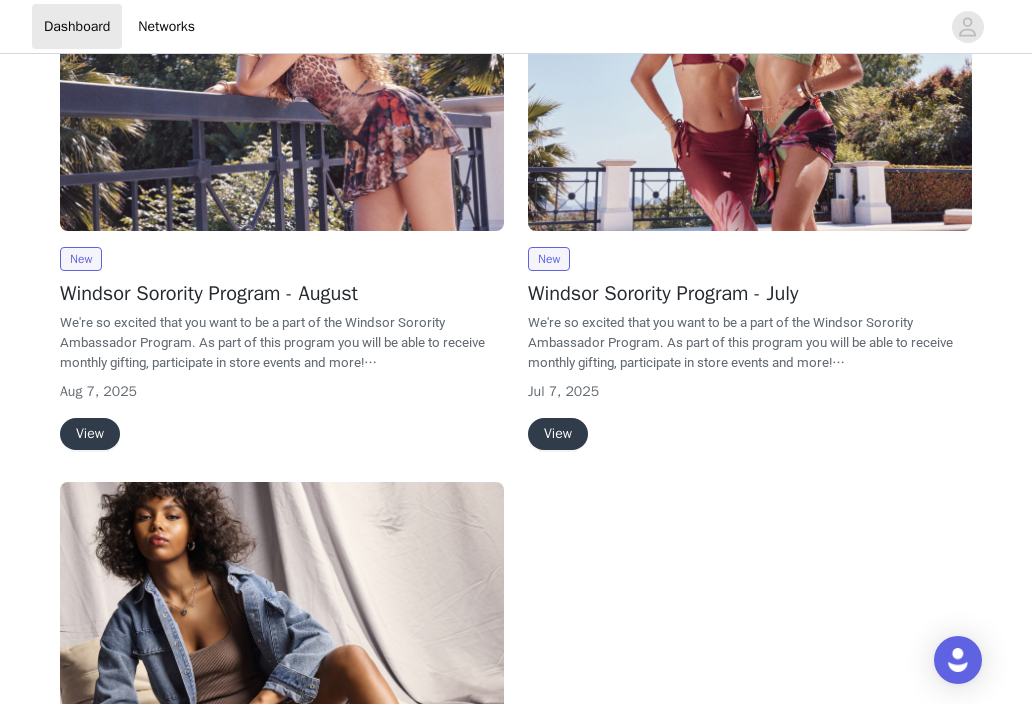 click on "View" at bounding box center (90, 434) 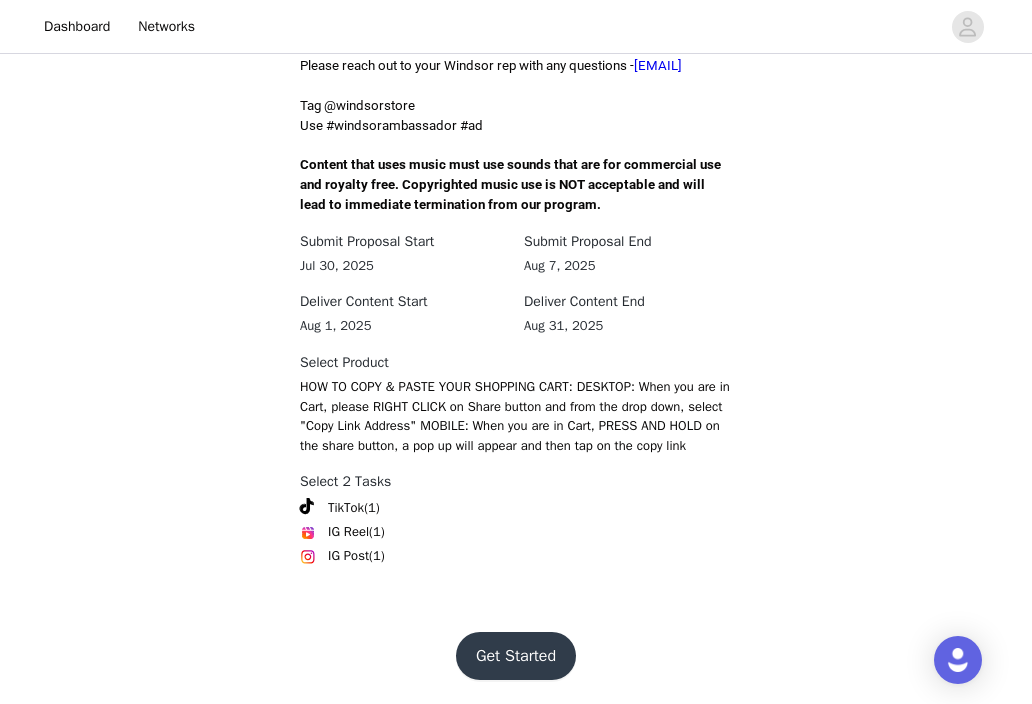 scroll, scrollTop: 656, scrollLeft: 0, axis: vertical 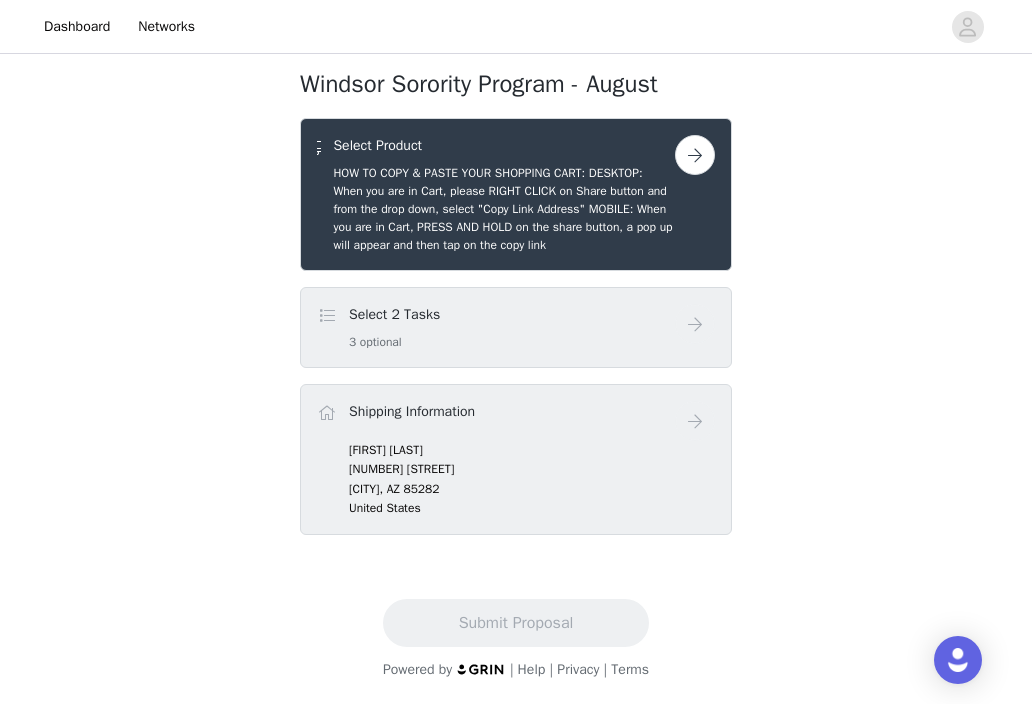 click on "Select 2 Tasks   3 optional" at bounding box center [496, 327] 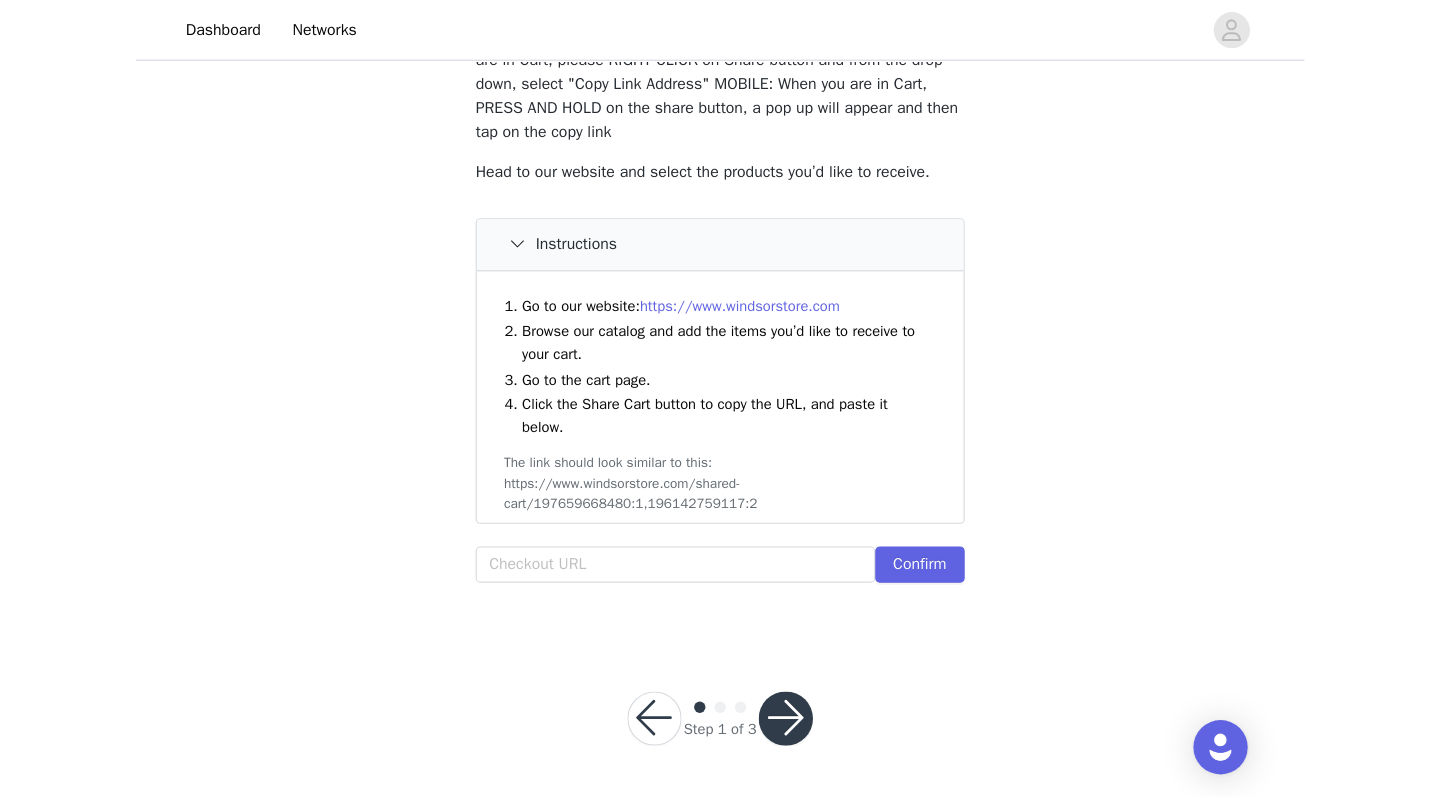 scroll, scrollTop: 71, scrollLeft: 0, axis: vertical 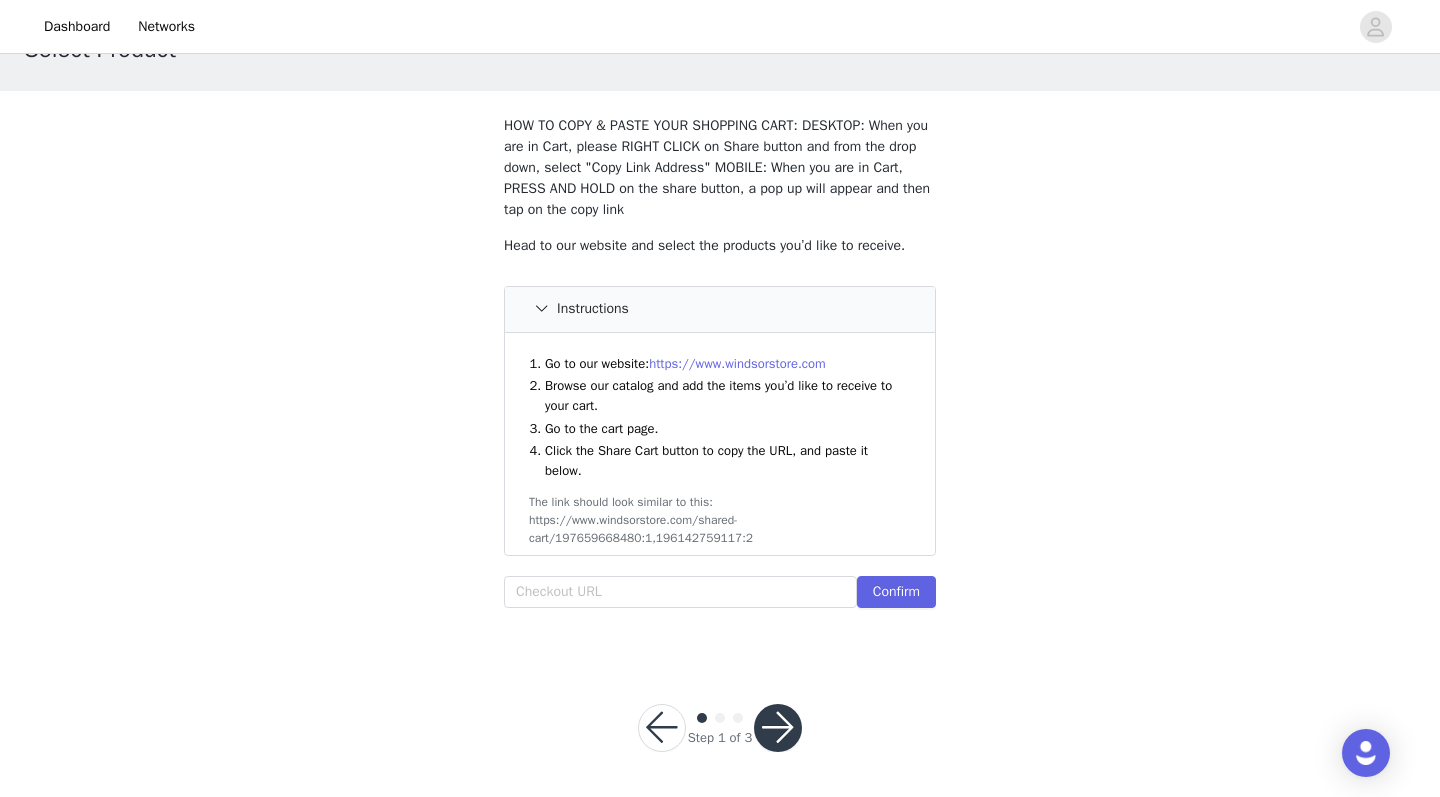 click on "https://www.windsorstore.com" at bounding box center [737, 363] 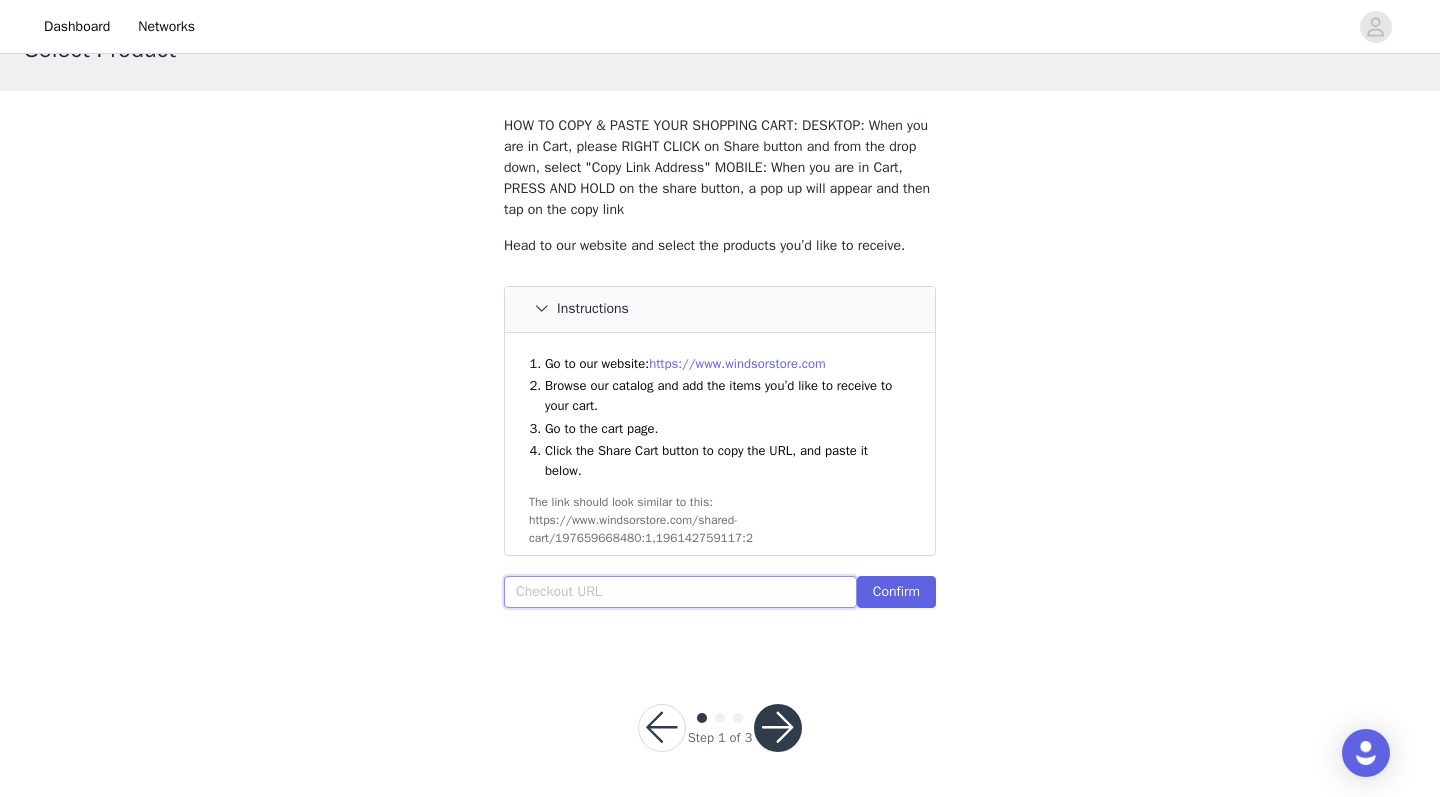 click at bounding box center (680, 592) 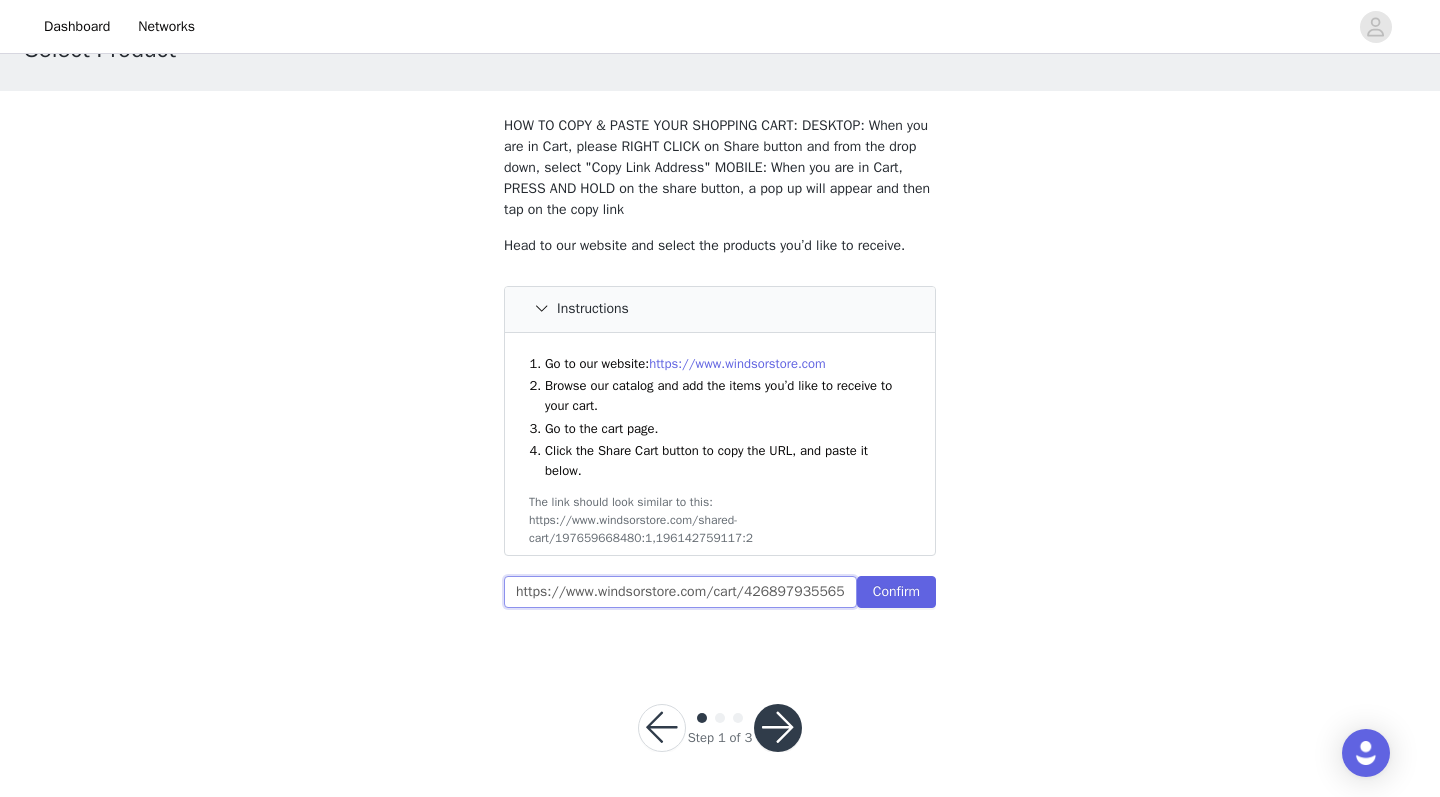 click on "https://www.windsorstore.com/cart/42689793556531:1,42158114209843:1,42865566318643:1,42660230561843:1" at bounding box center [680, 592] 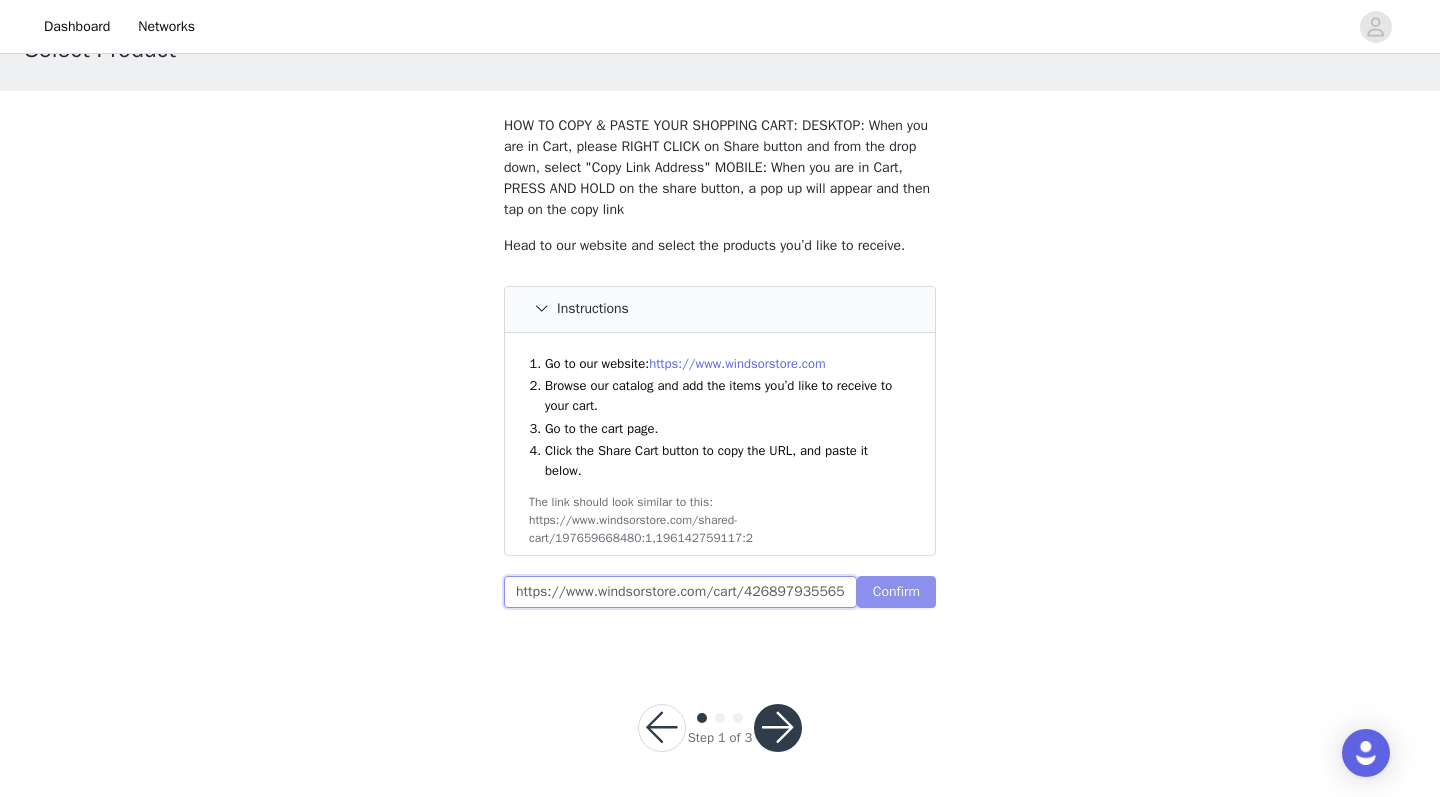 type on "https://www.windsorstore.com/cart/42689793556531:1,42158114209843:1,42865566318643:1,42660230561843:1" 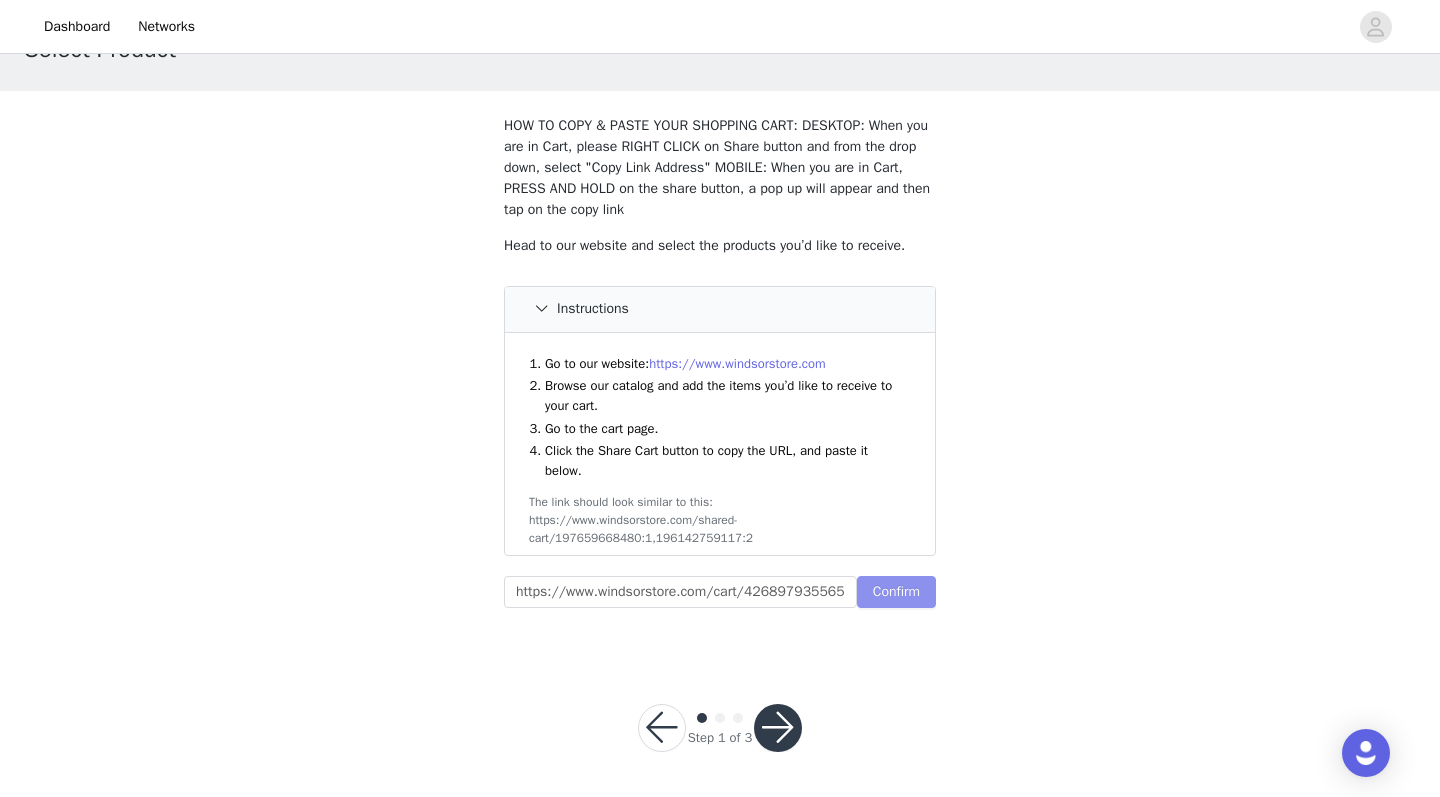 click on "Confirm" at bounding box center [896, 592] 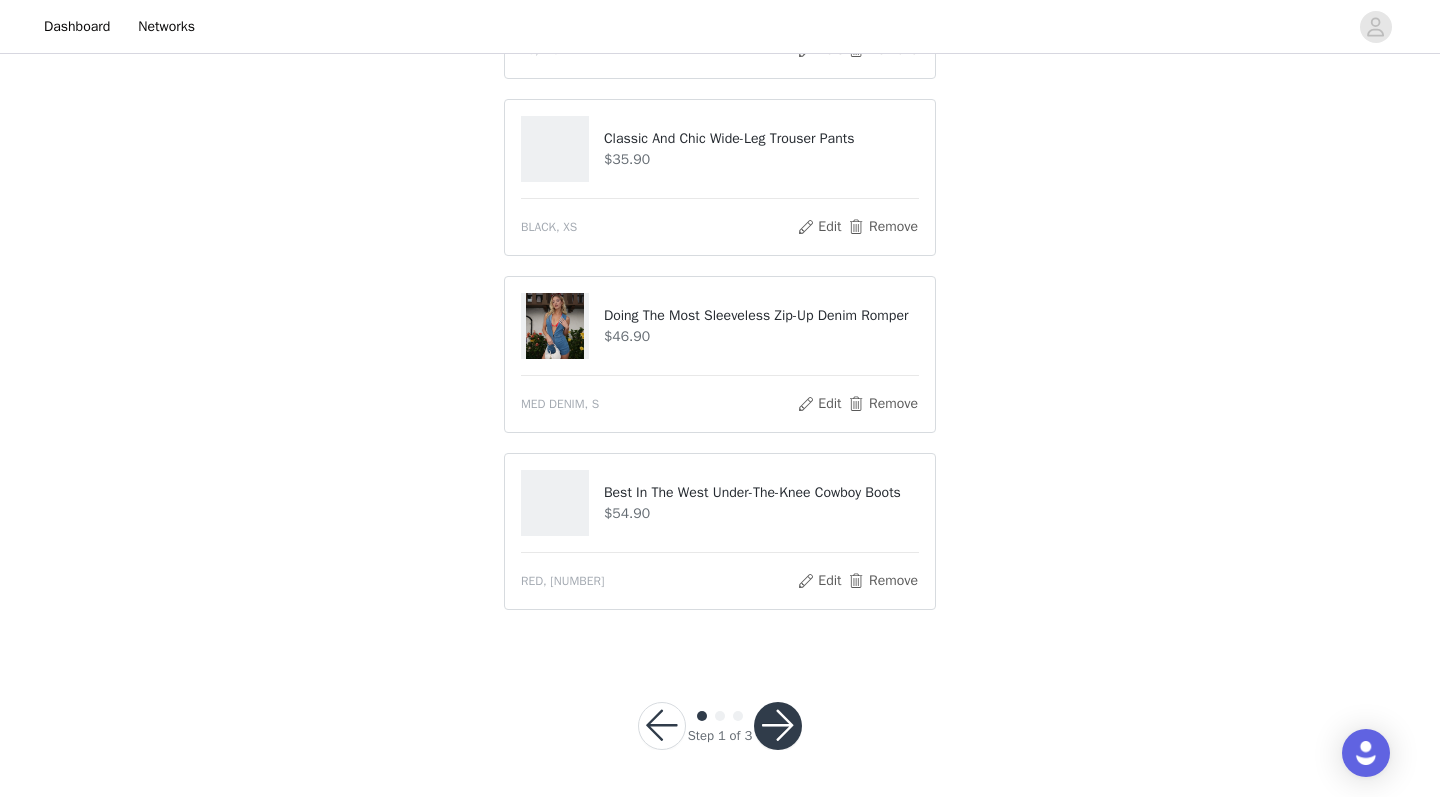 scroll, scrollTop: 763, scrollLeft: 0, axis: vertical 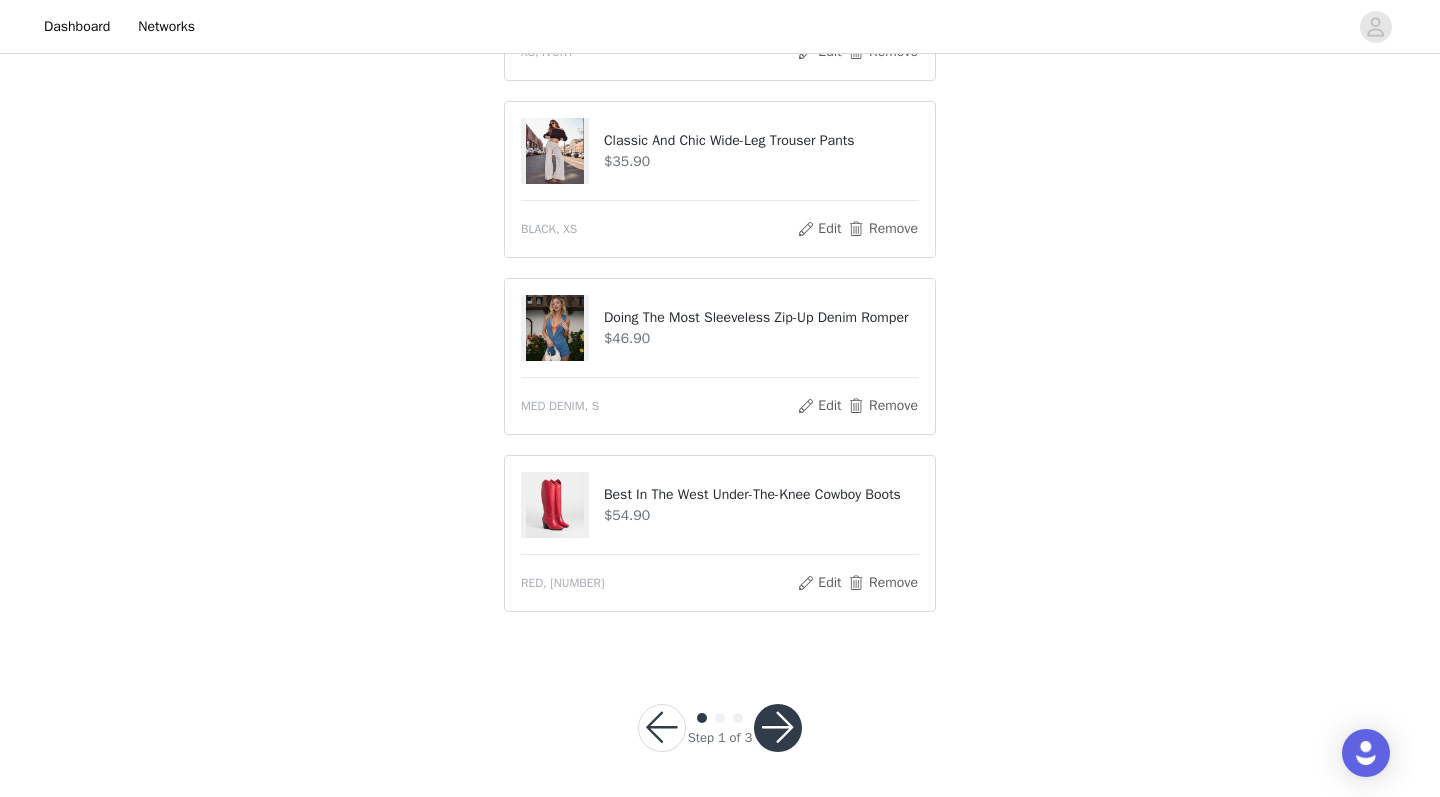 click at bounding box center [778, 728] 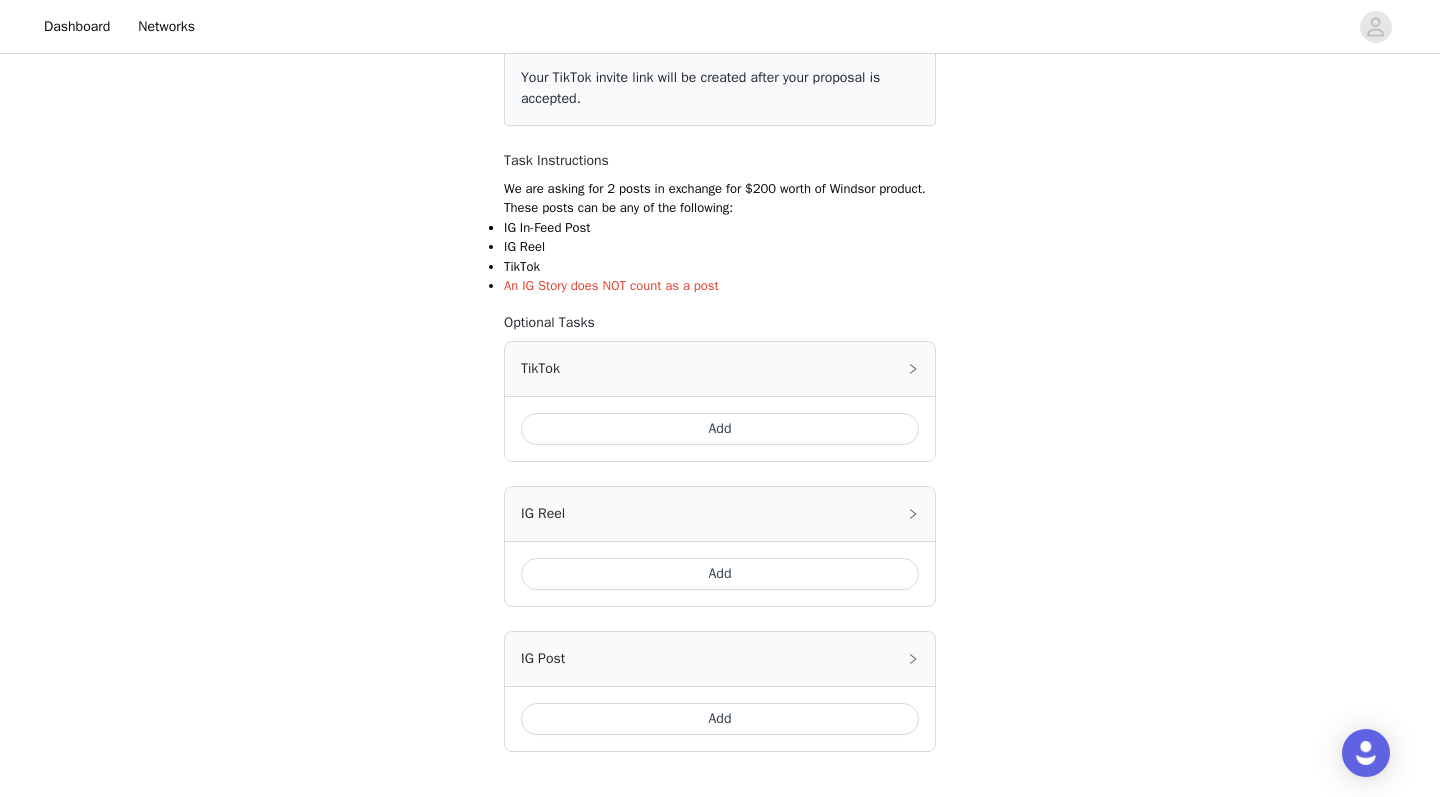 scroll, scrollTop: 269, scrollLeft: 0, axis: vertical 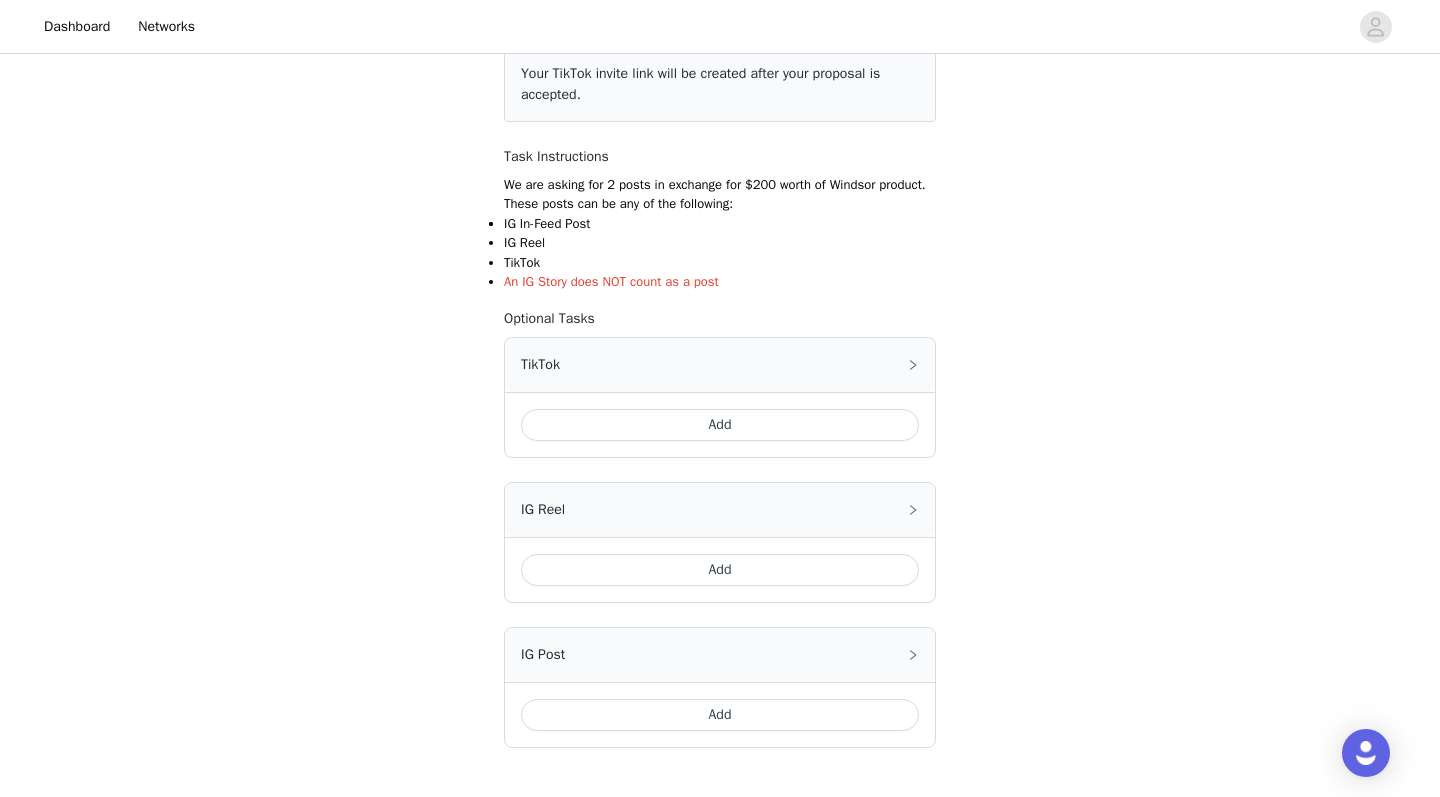 click on "Add" at bounding box center [720, 425] 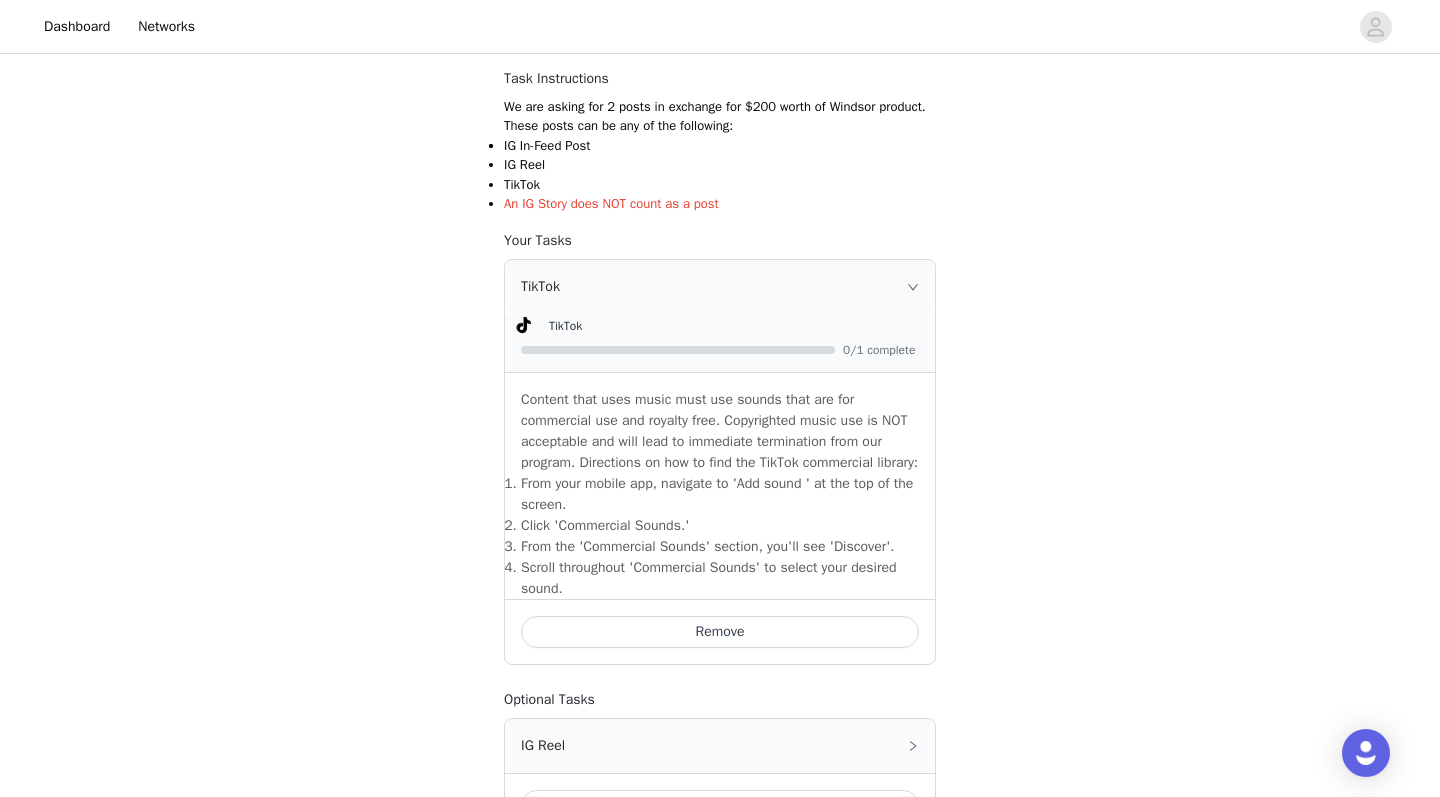 scroll, scrollTop: 274, scrollLeft: 0, axis: vertical 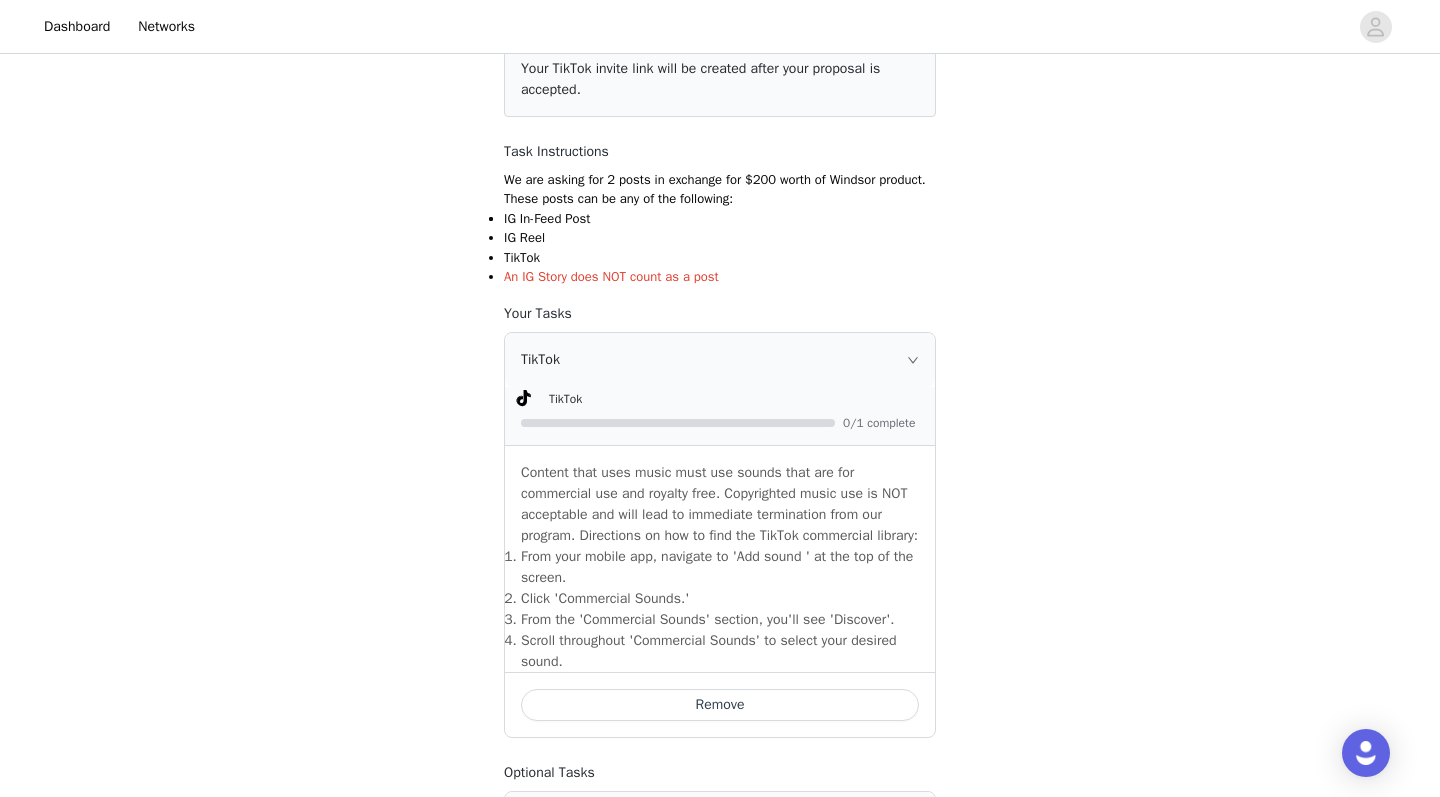 click on "TikTok" at bounding box center (720, 360) 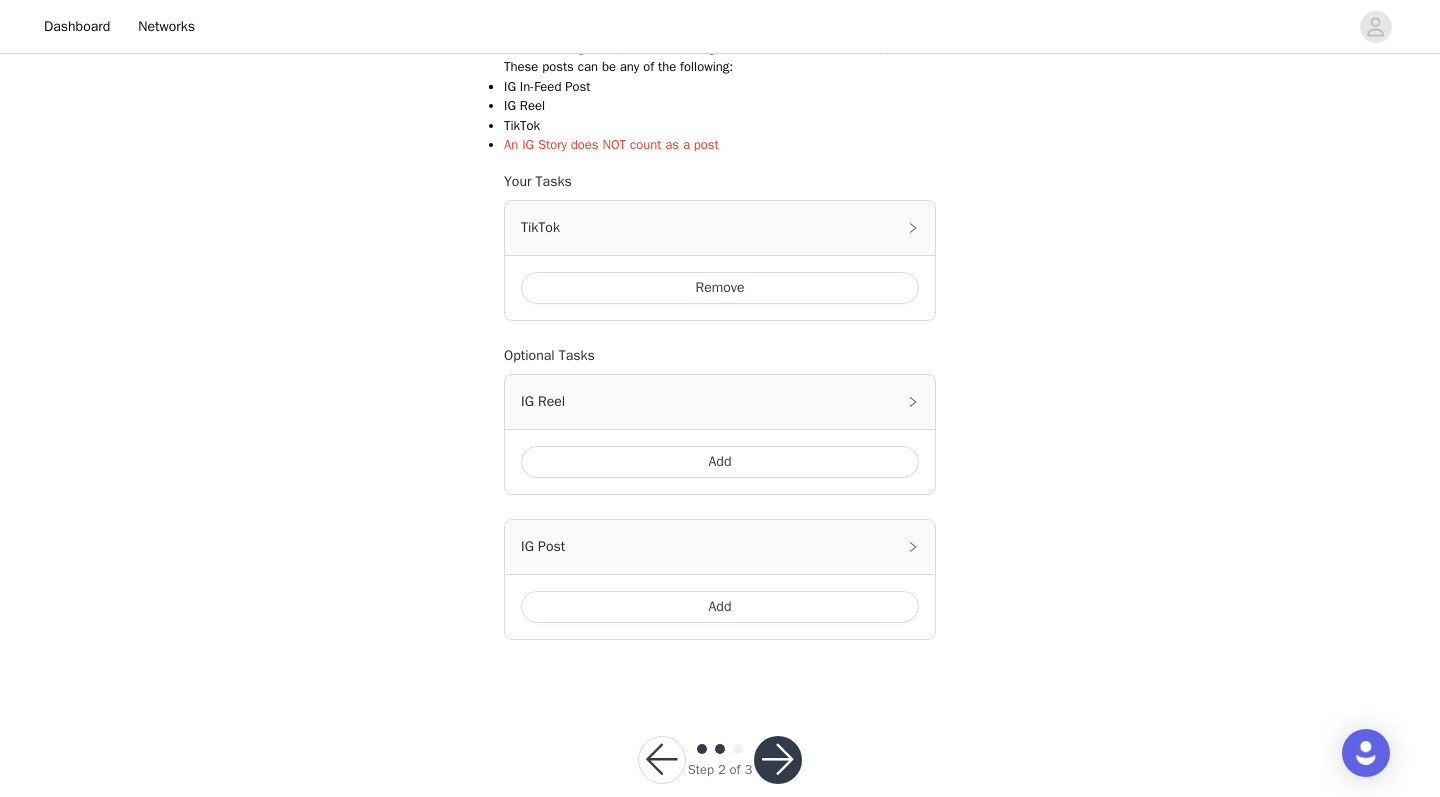 scroll, scrollTop: 408, scrollLeft: 0, axis: vertical 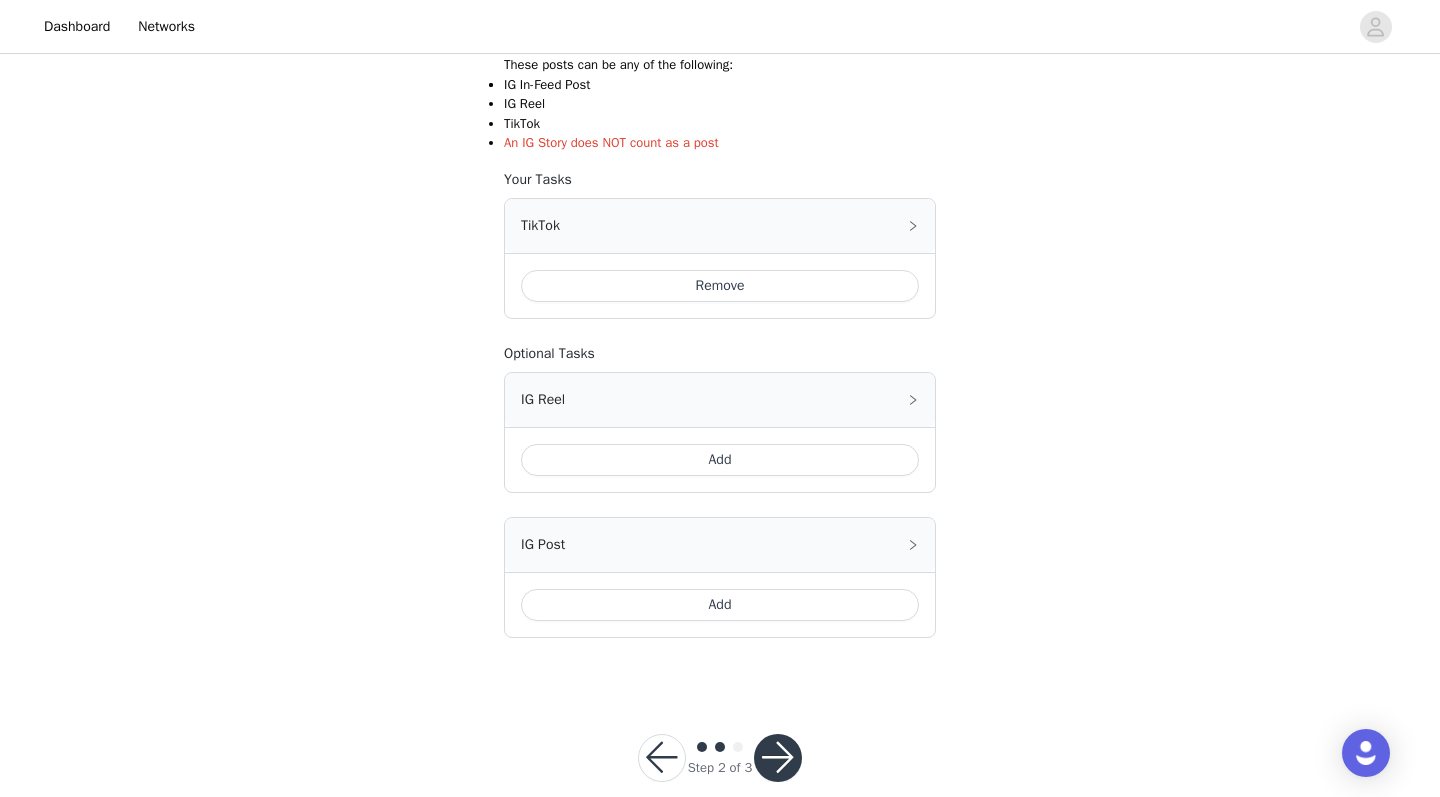 click at bounding box center [778, 758] 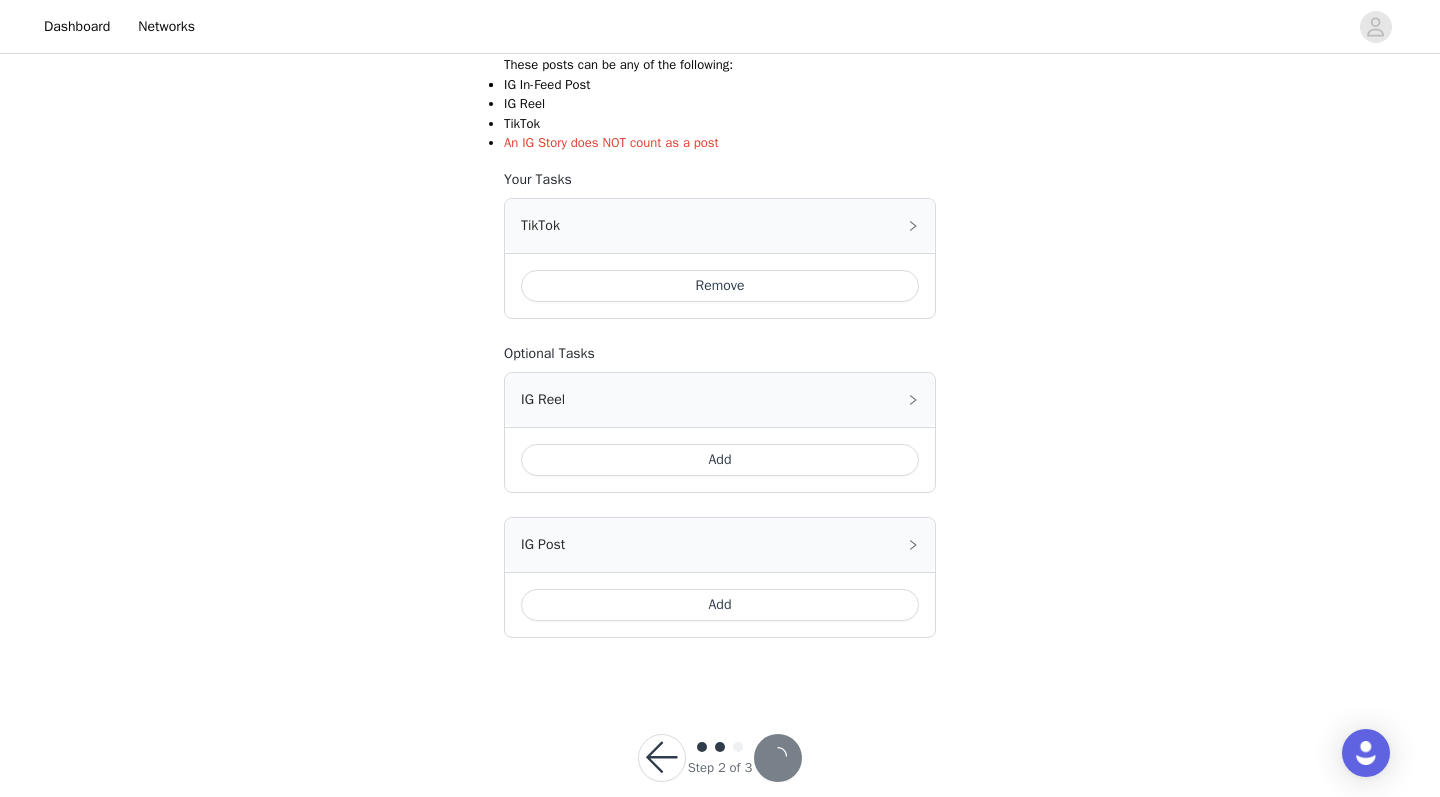 scroll, scrollTop: 0, scrollLeft: 0, axis: both 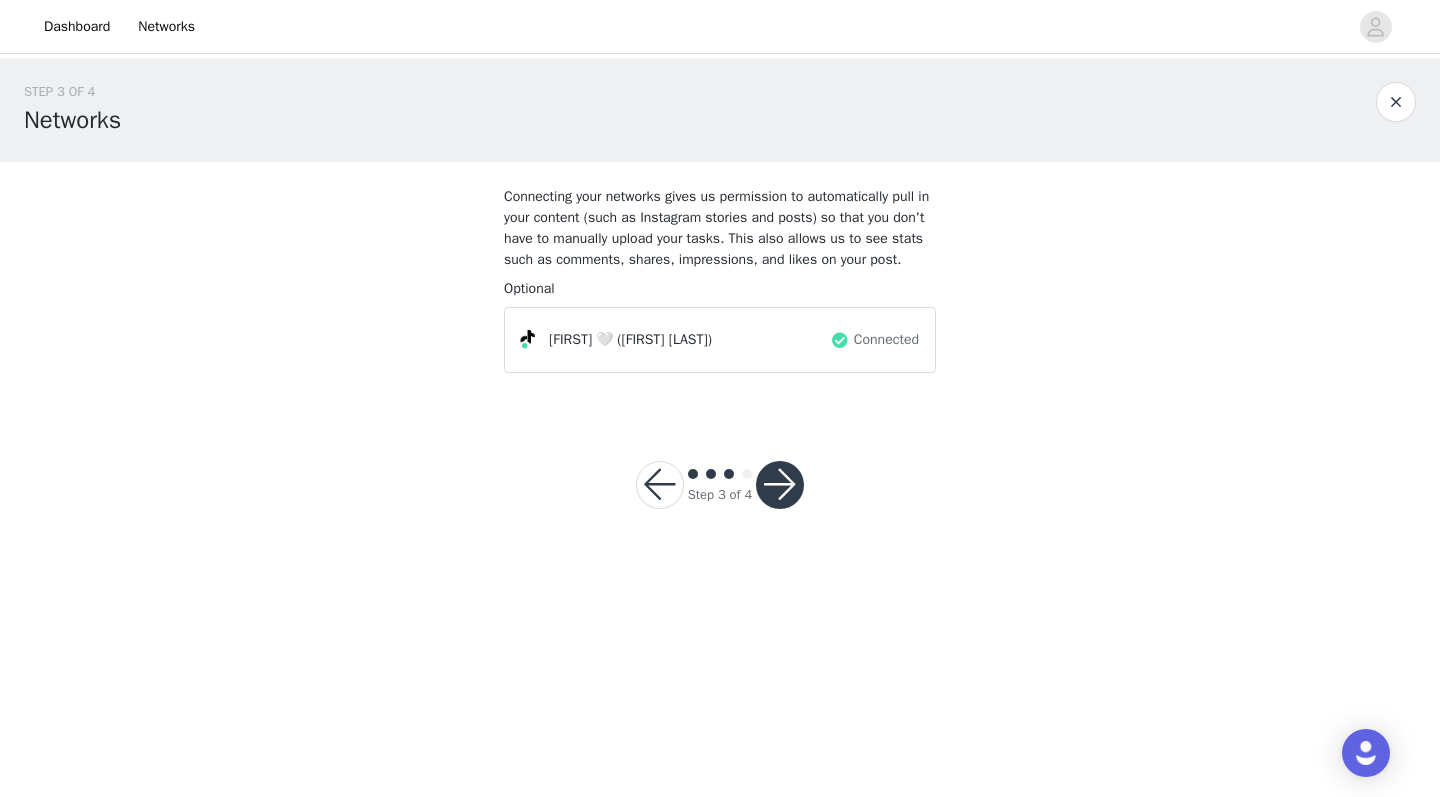 click at bounding box center [660, 485] 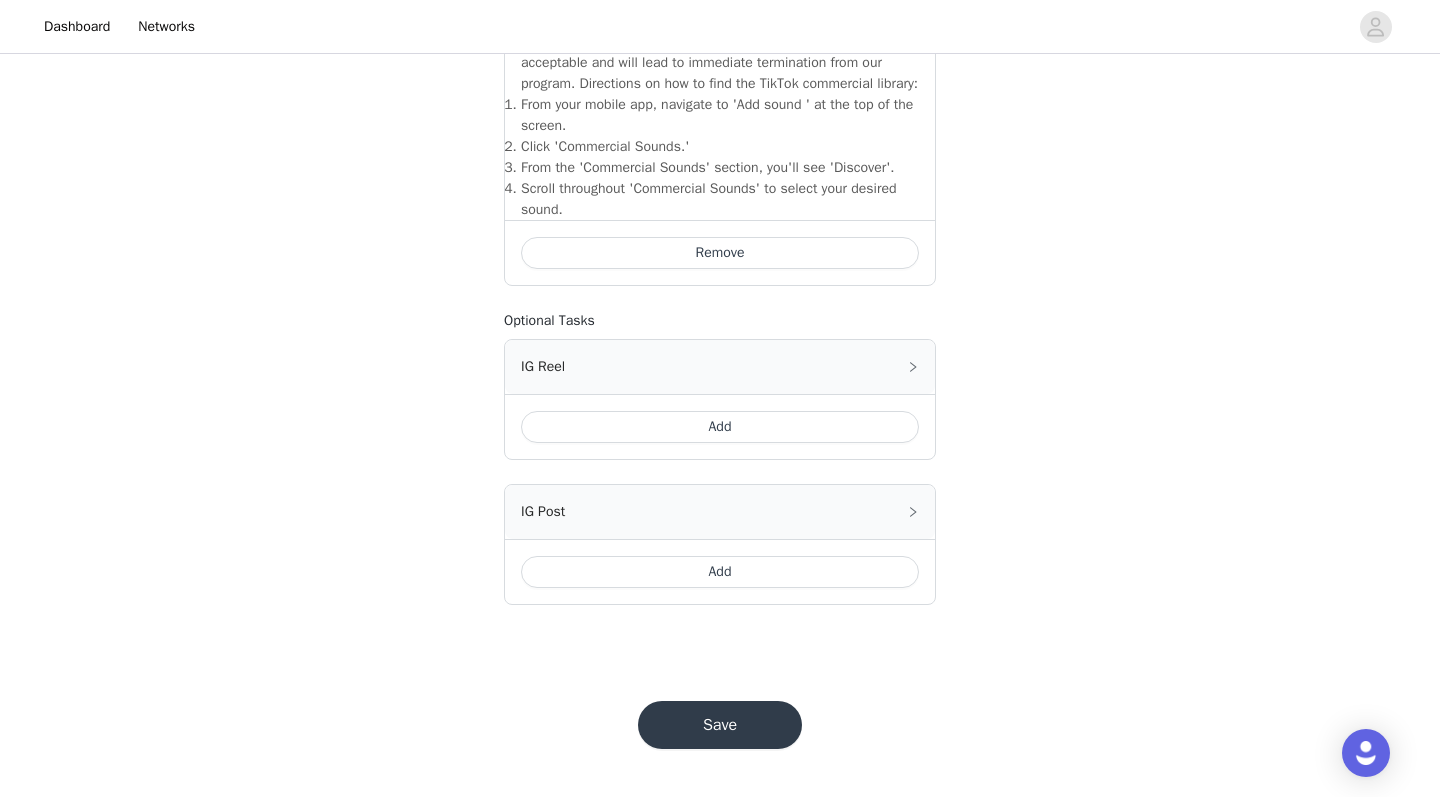 scroll, scrollTop: 743, scrollLeft: 0, axis: vertical 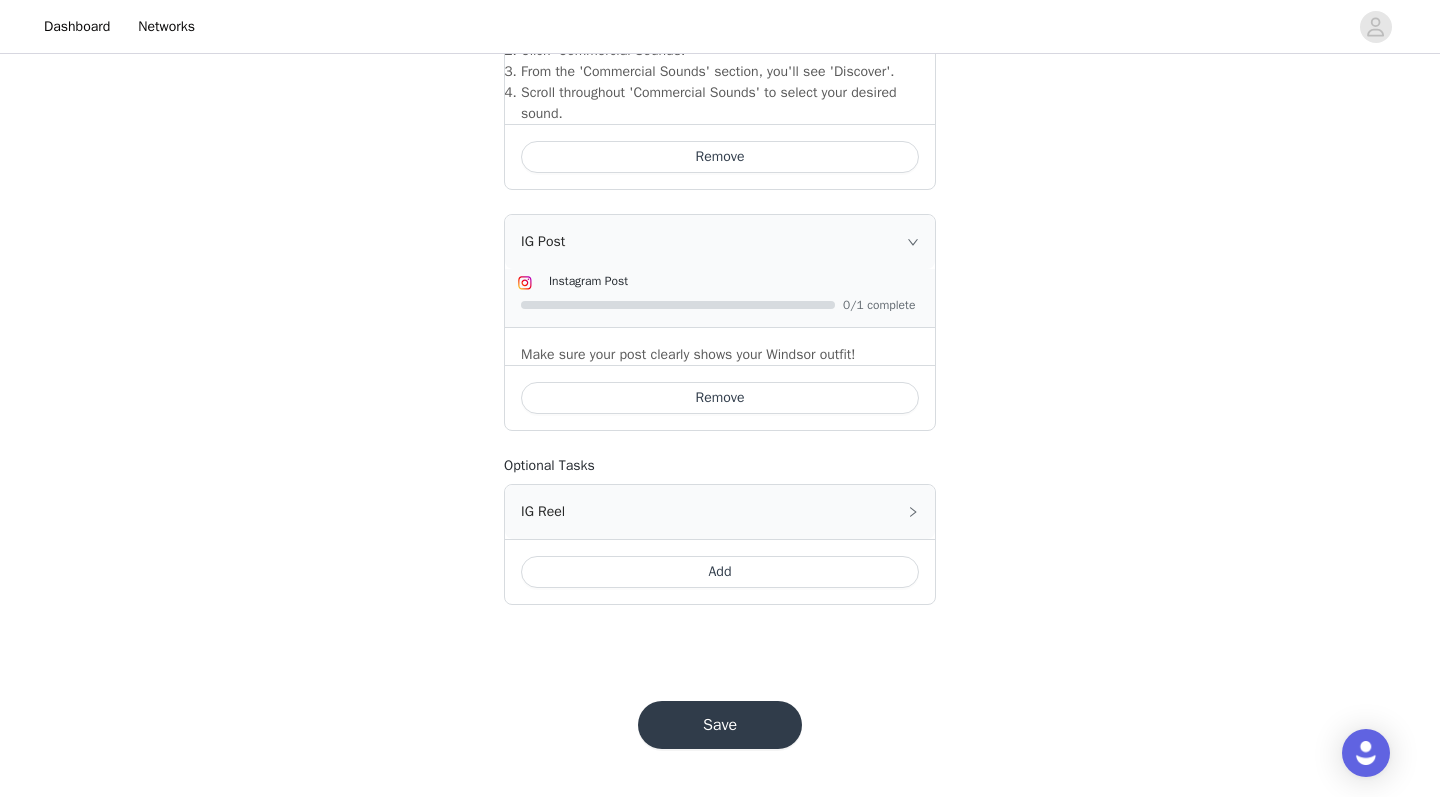 click on "Remove" at bounding box center [720, 398] 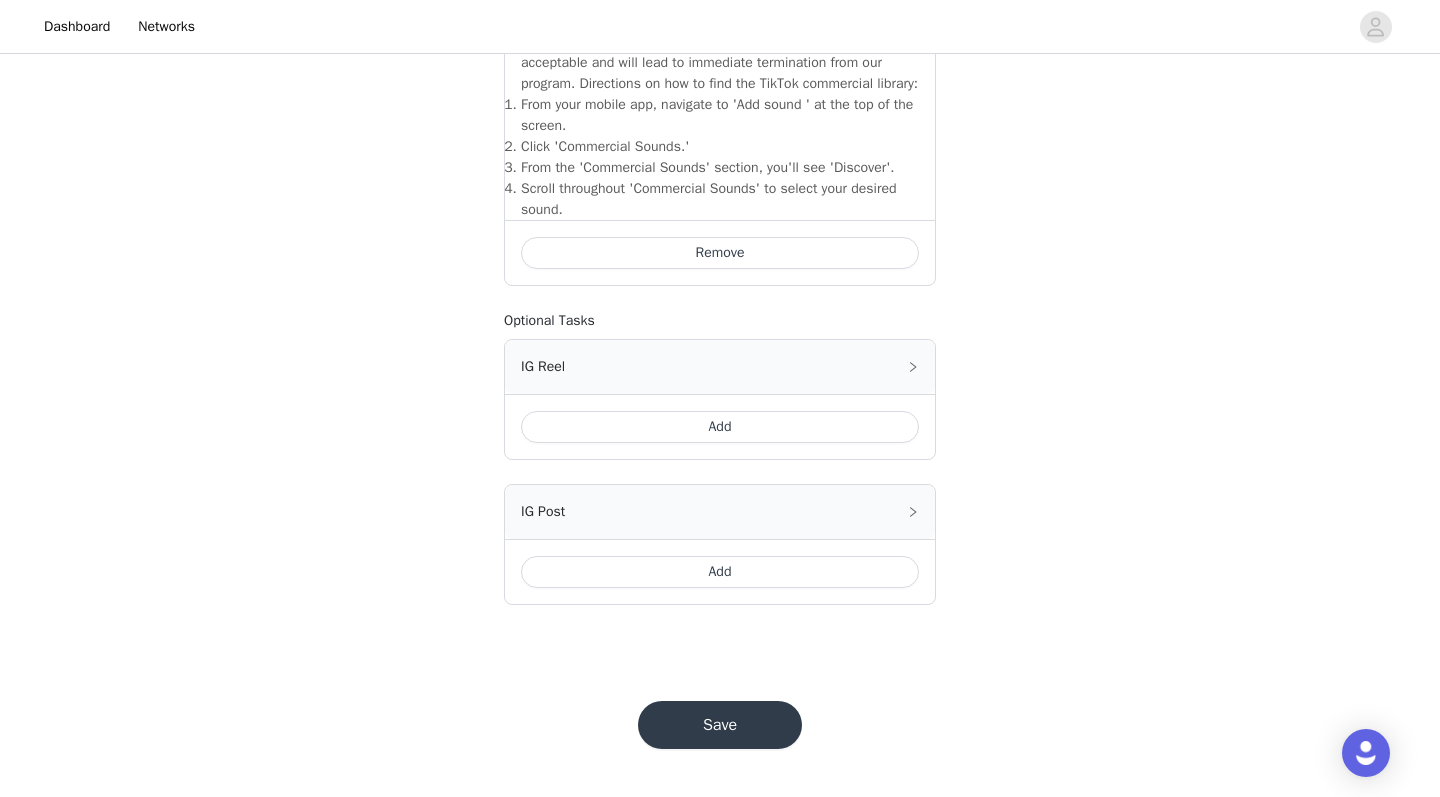 scroll, scrollTop: 743, scrollLeft: 0, axis: vertical 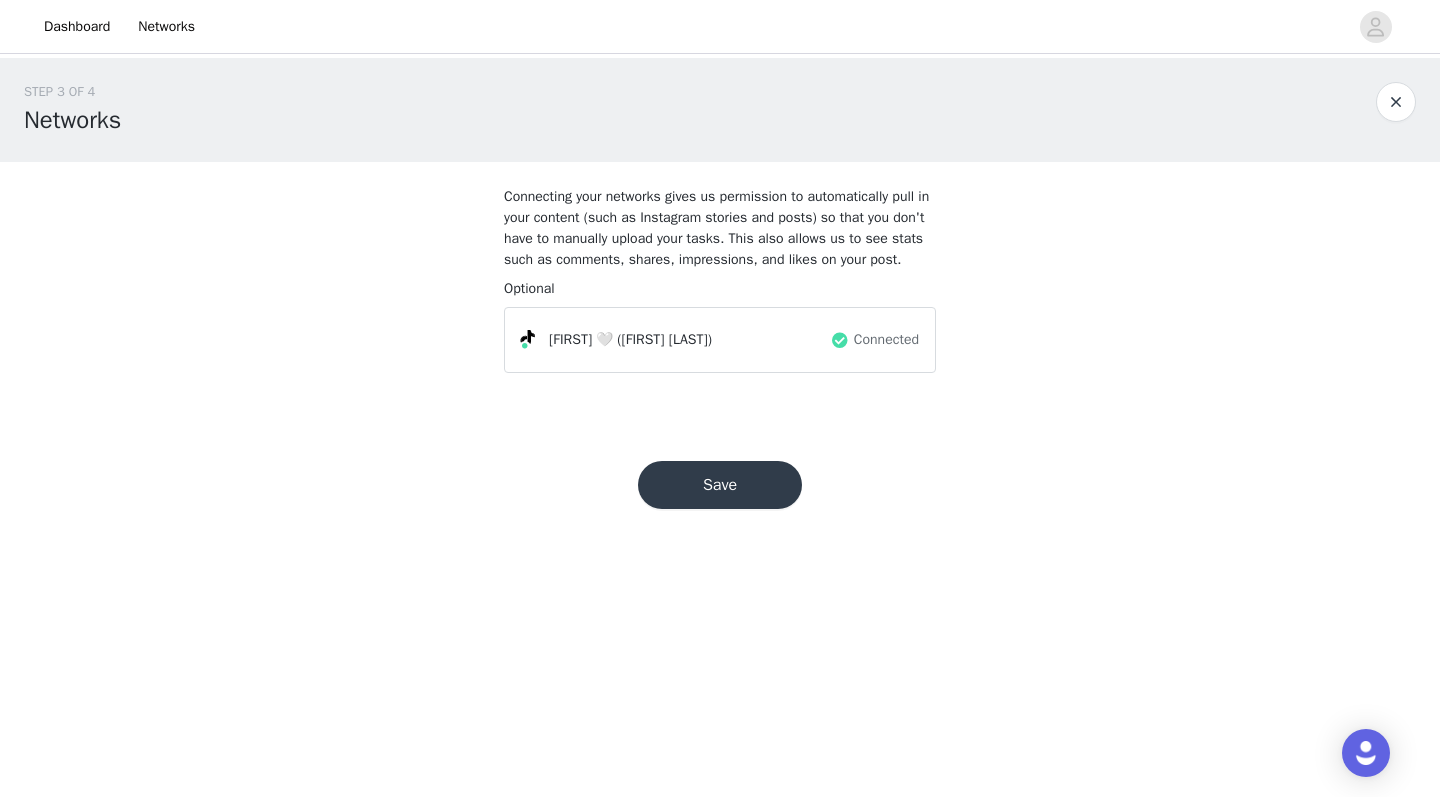 click on "Save" at bounding box center (720, 485) 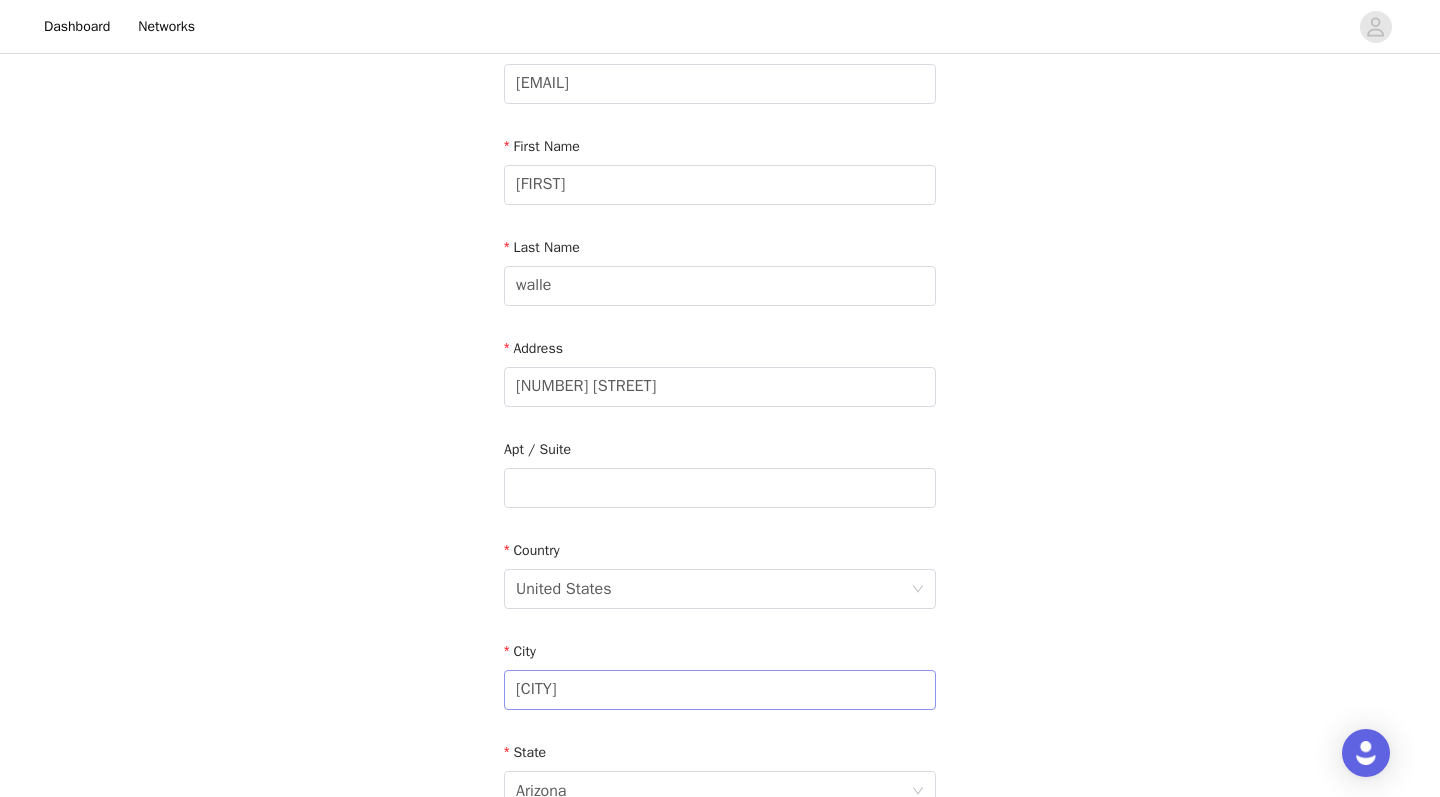 scroll, scrollTop: 149, scrollLeft: 0, axis: vertical 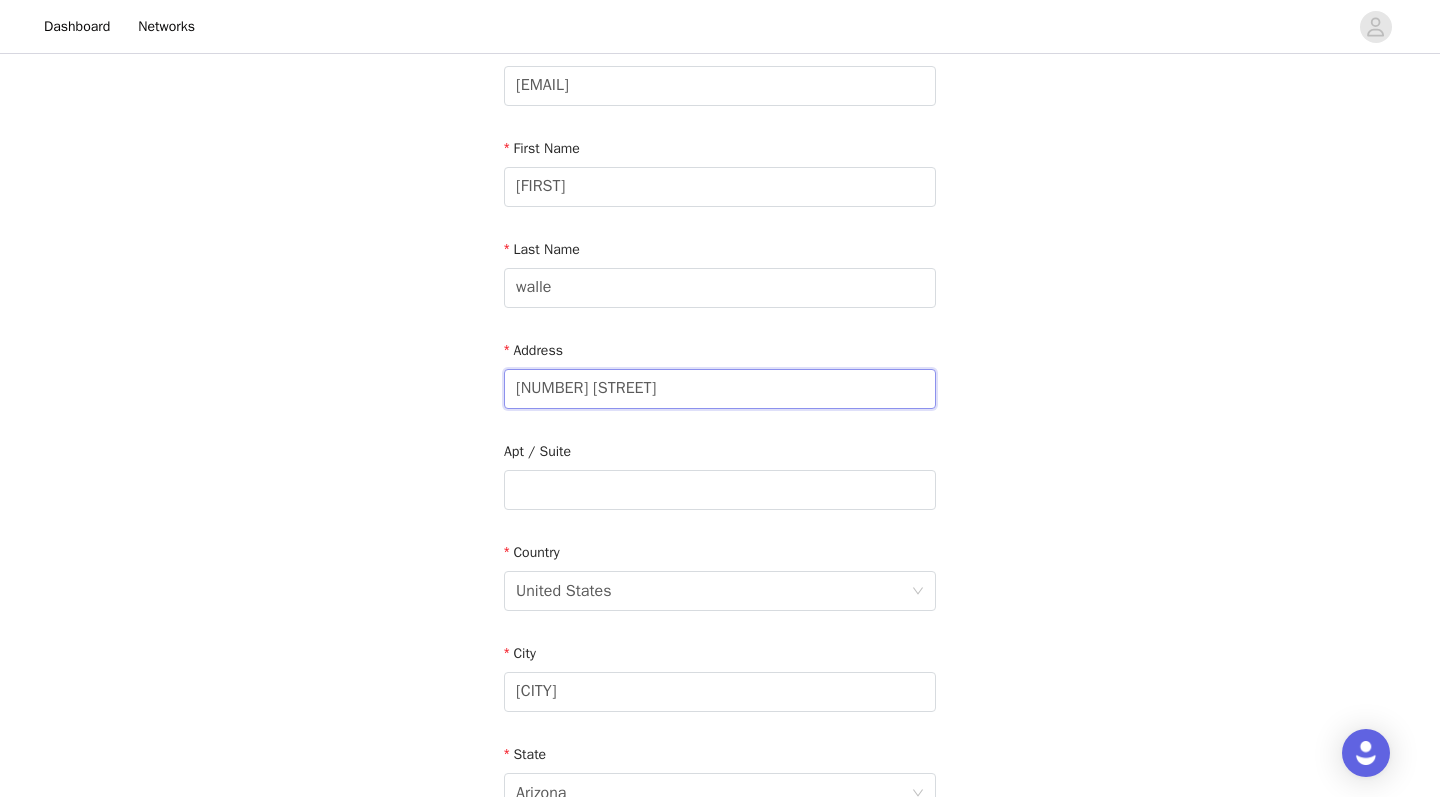 click on "[NUMBER] [STREET]" at bounding box center [720, 389] 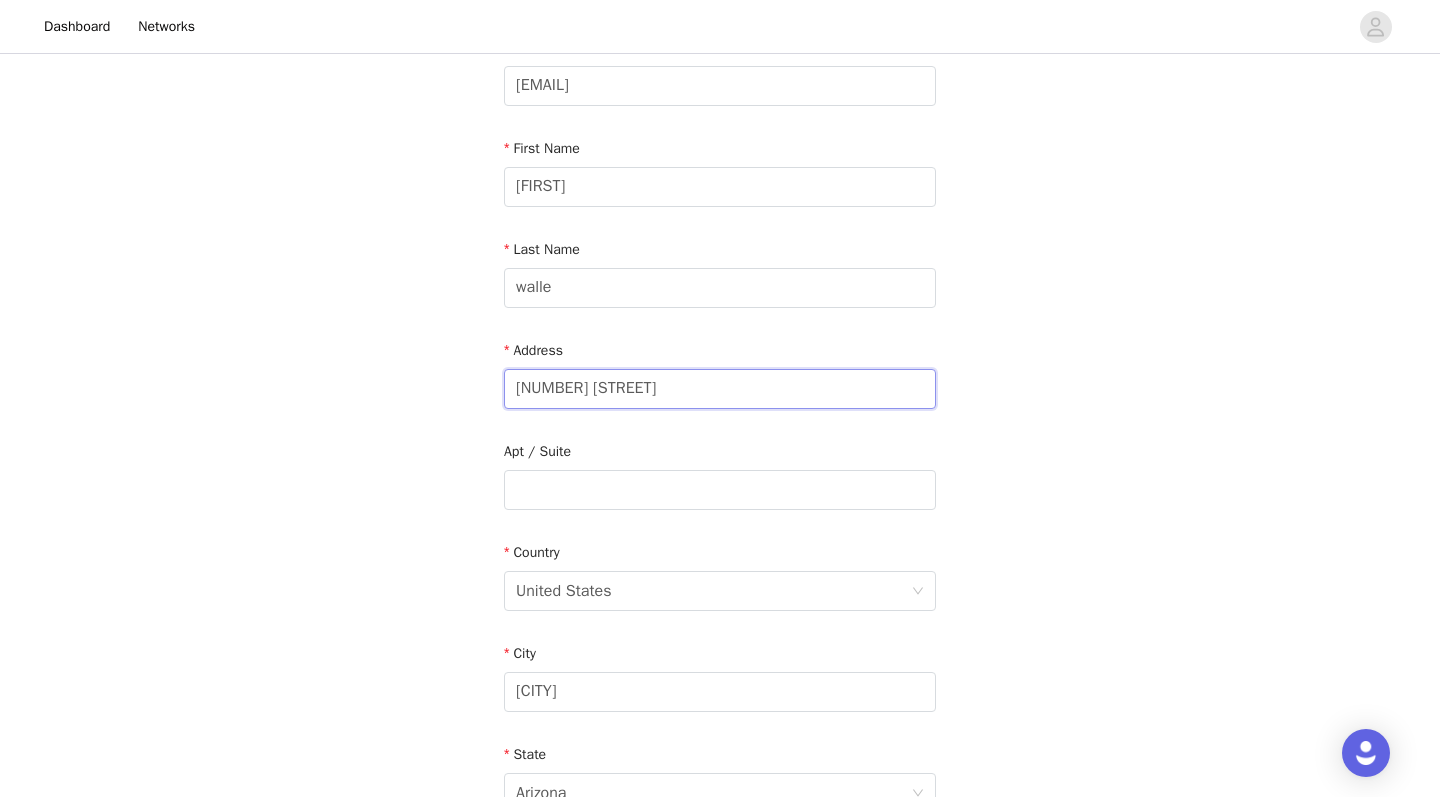 click on "[NUMBER] [STREET]" at bounding box center (720, 389) 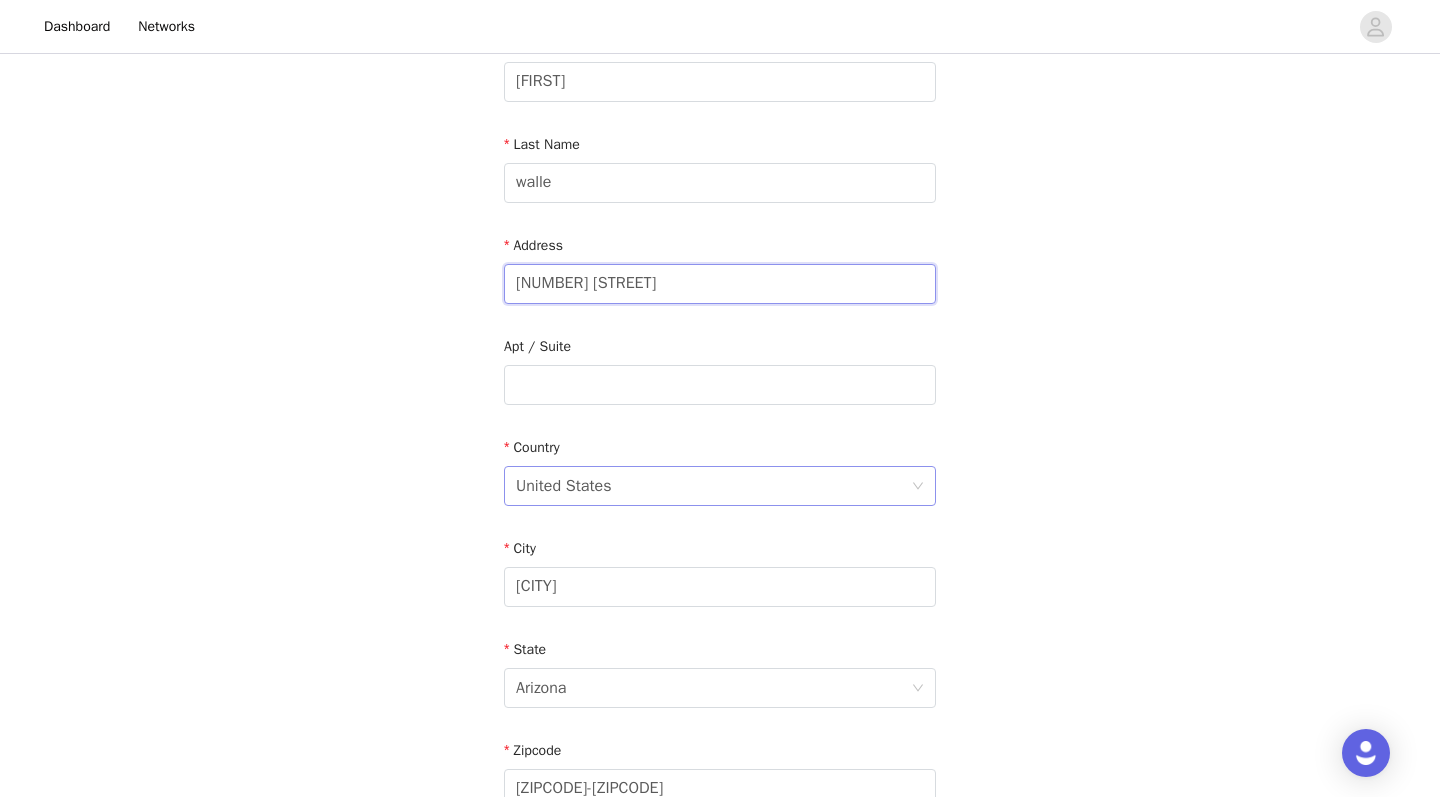 scroll, scrollTop: 260, scrollLeft: 0, axis: vertical 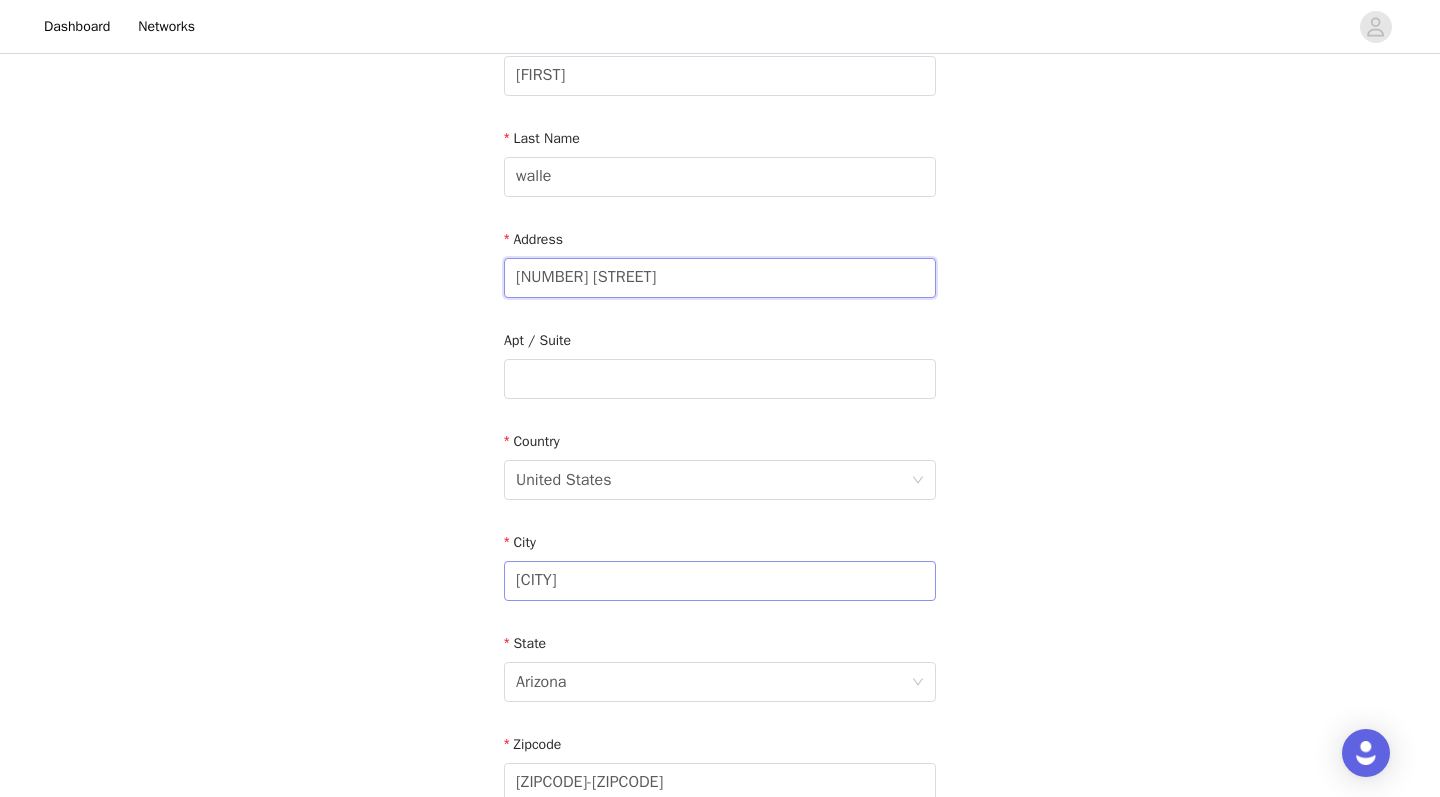 type on "[NUMBER] [STREET]" 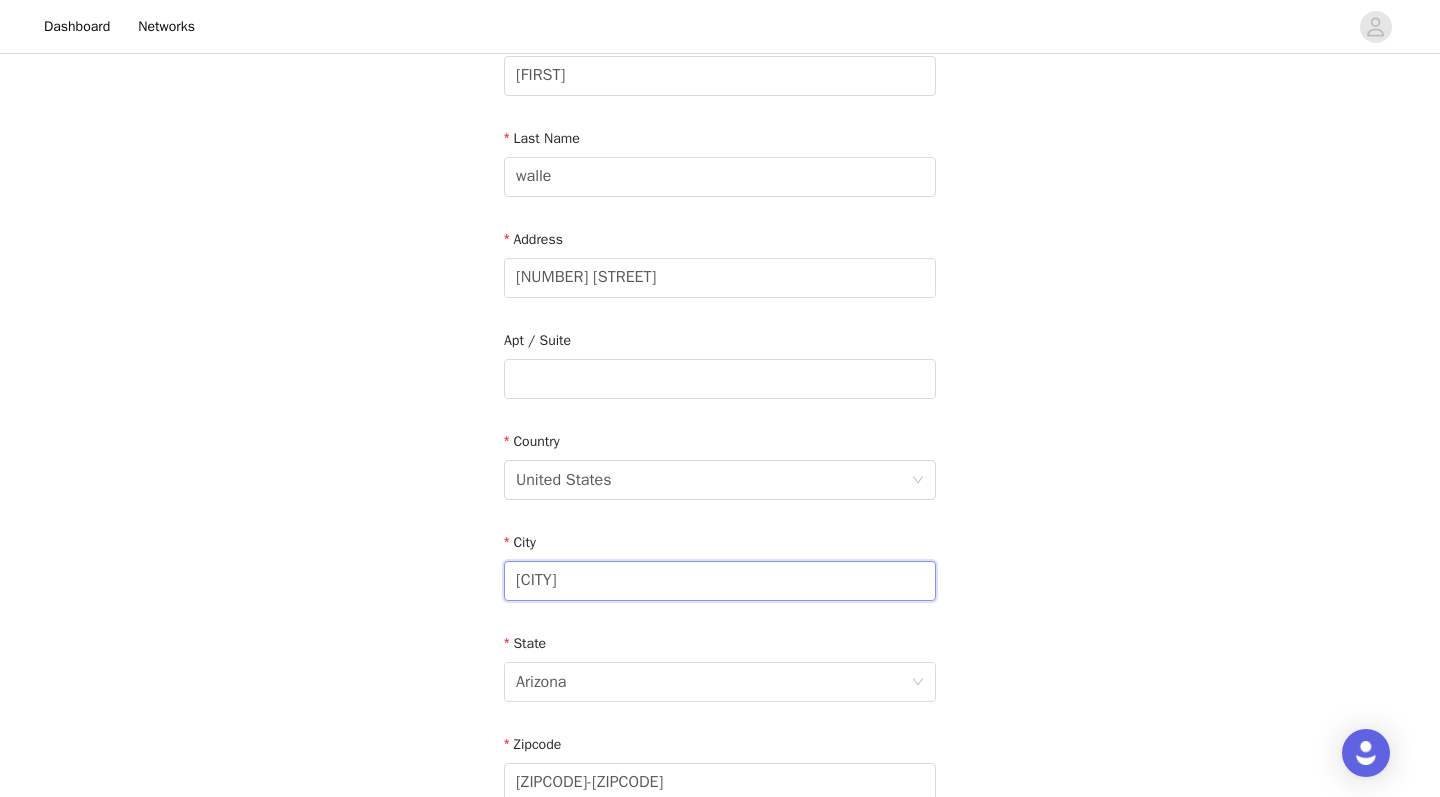 click on "[CITY]" at bounding box center [720, 581] 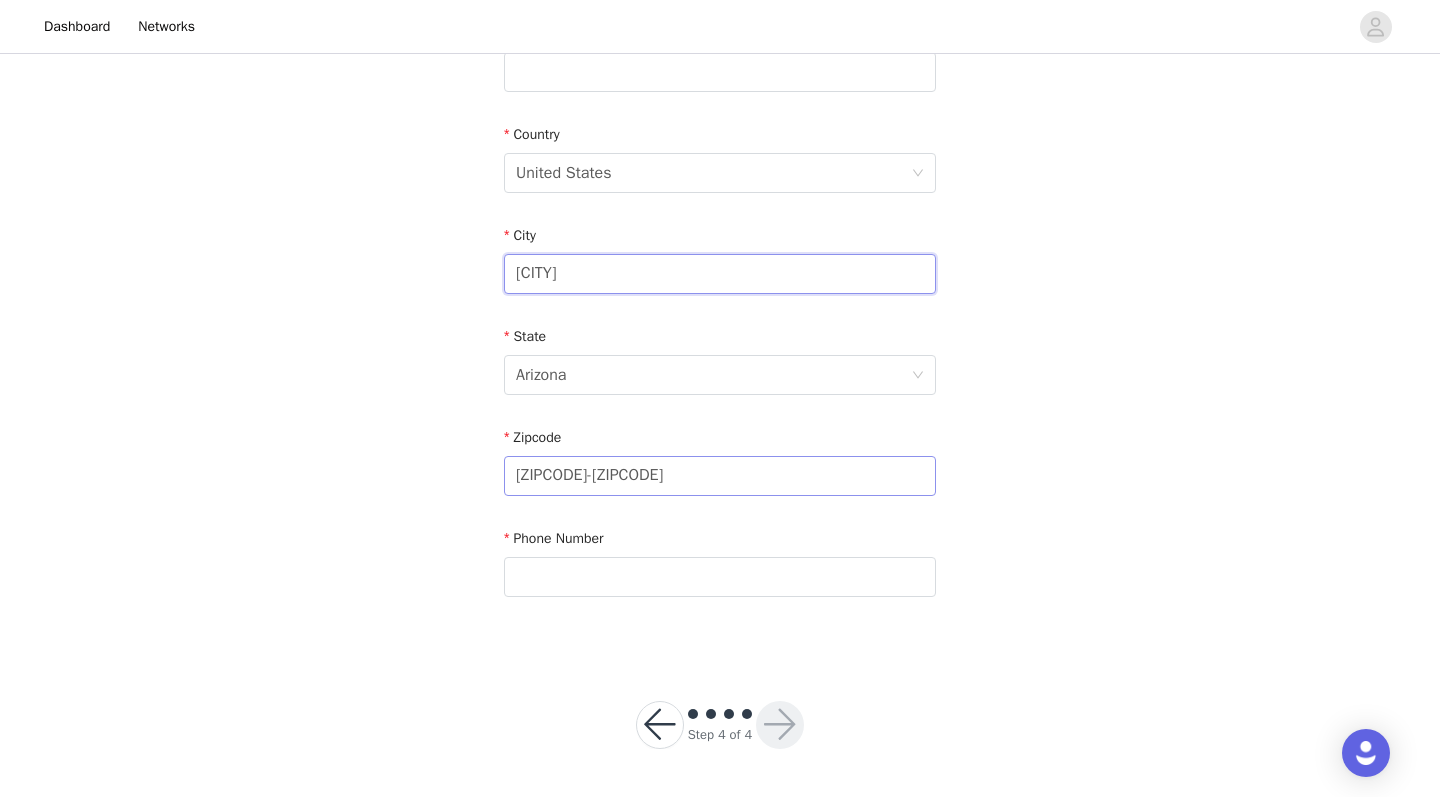 scroll, scrollTop: 566, scrollLeft: 0, axis: vertical 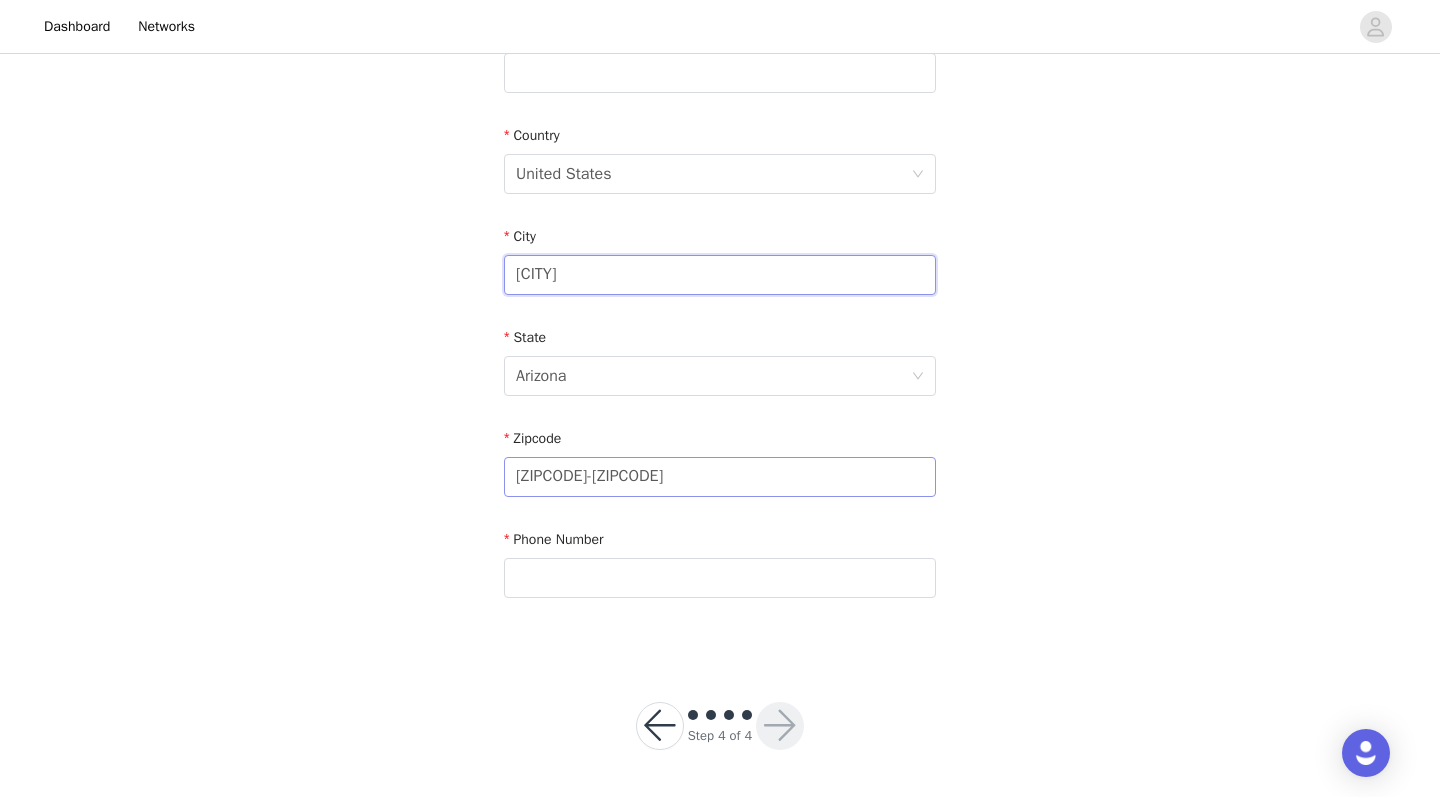 type on "[CITY]" 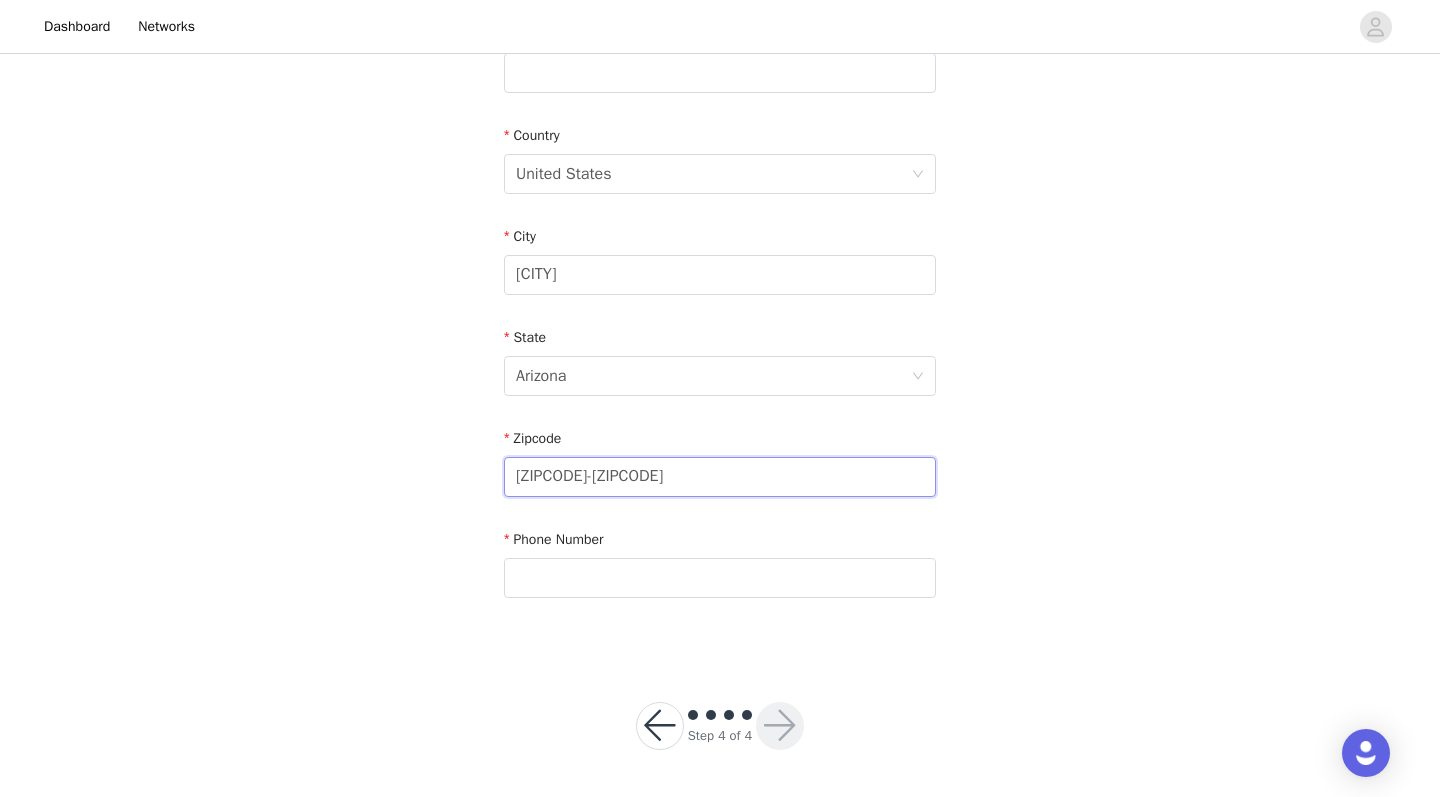click on "[ZIPCODE]-[ZIPCODE]" at bounding box center (720, 477) 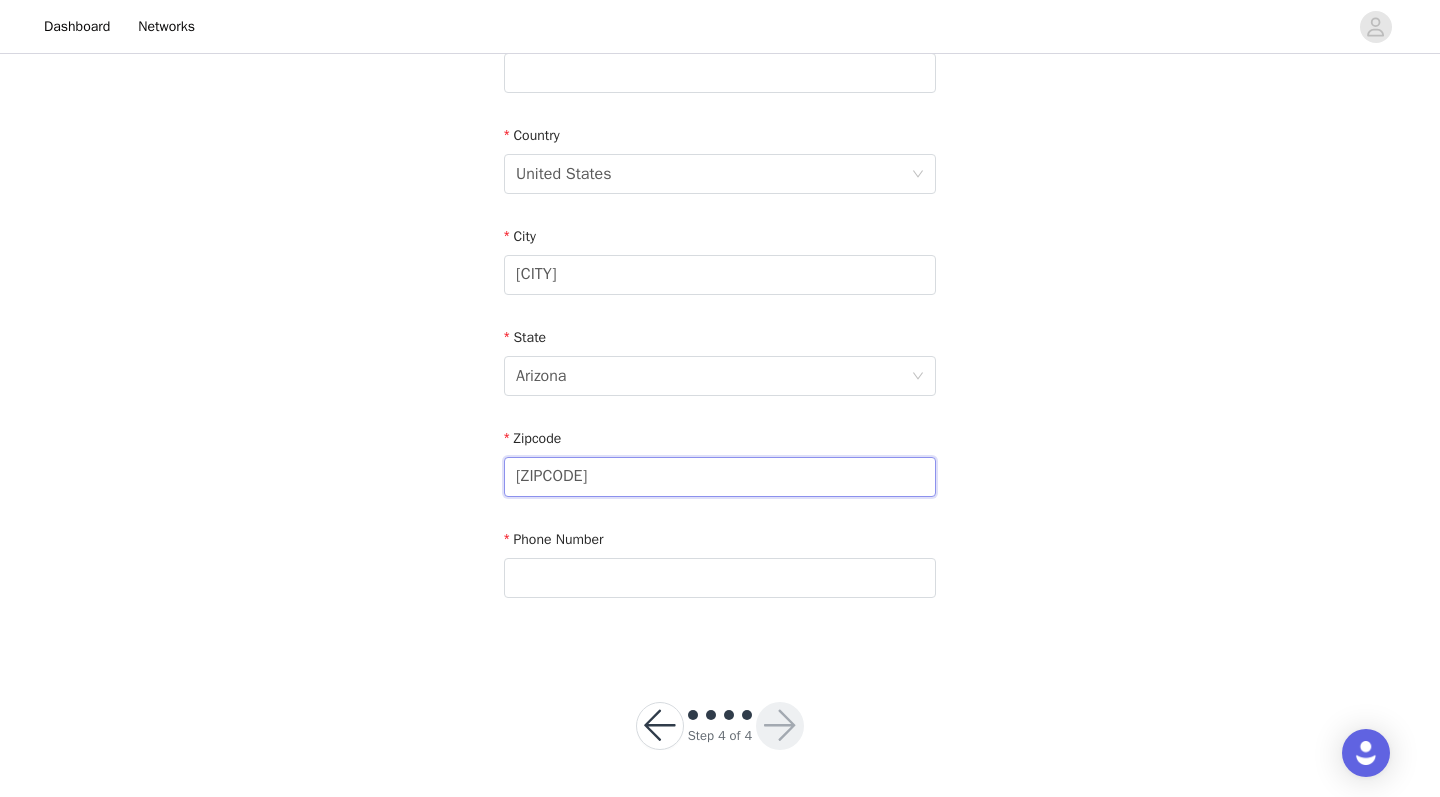 type on "[ZIPCODE]" 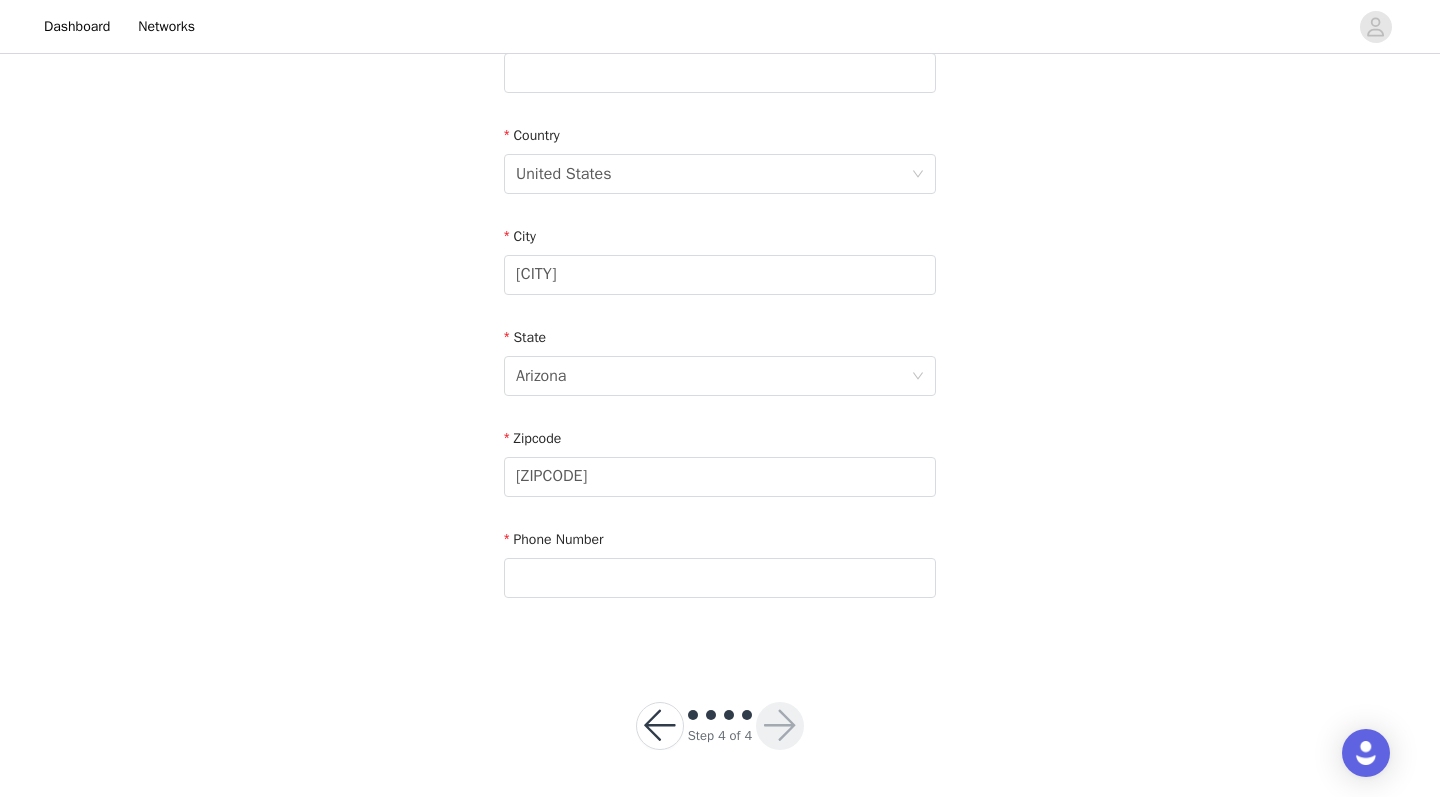 click on "STEP 4 OF 4
Shipping Information
Email [EMAIL]   First Name [FIRST]   Last Name [LAST]   Address [NUMBER] [STREET]   Apt / Suite   Country
United States
City [CITY]   State
[STATE]
Zipcode [ZIPCODE]   Phone Number" at bounding box center [720, 73] 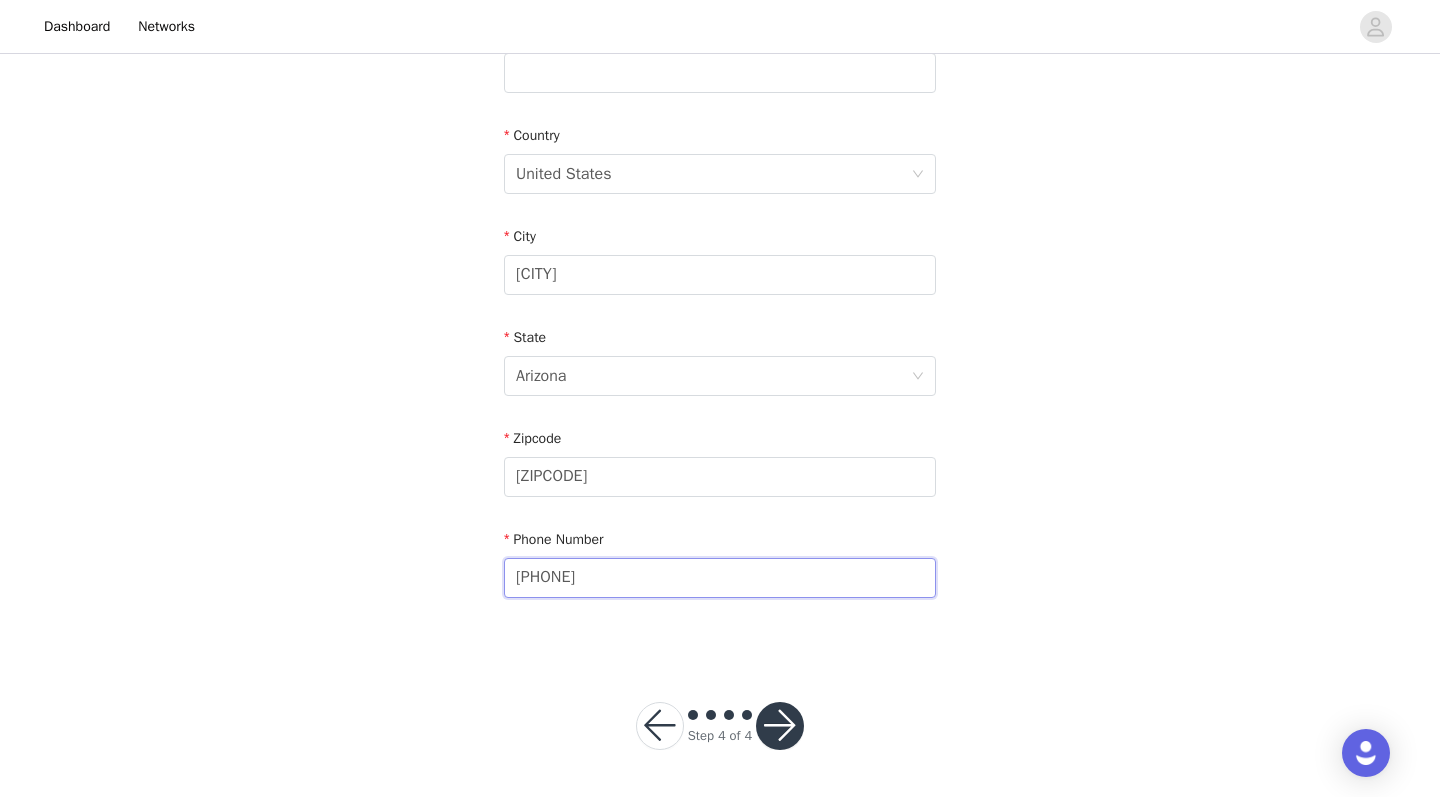 type on "[PHONE]" 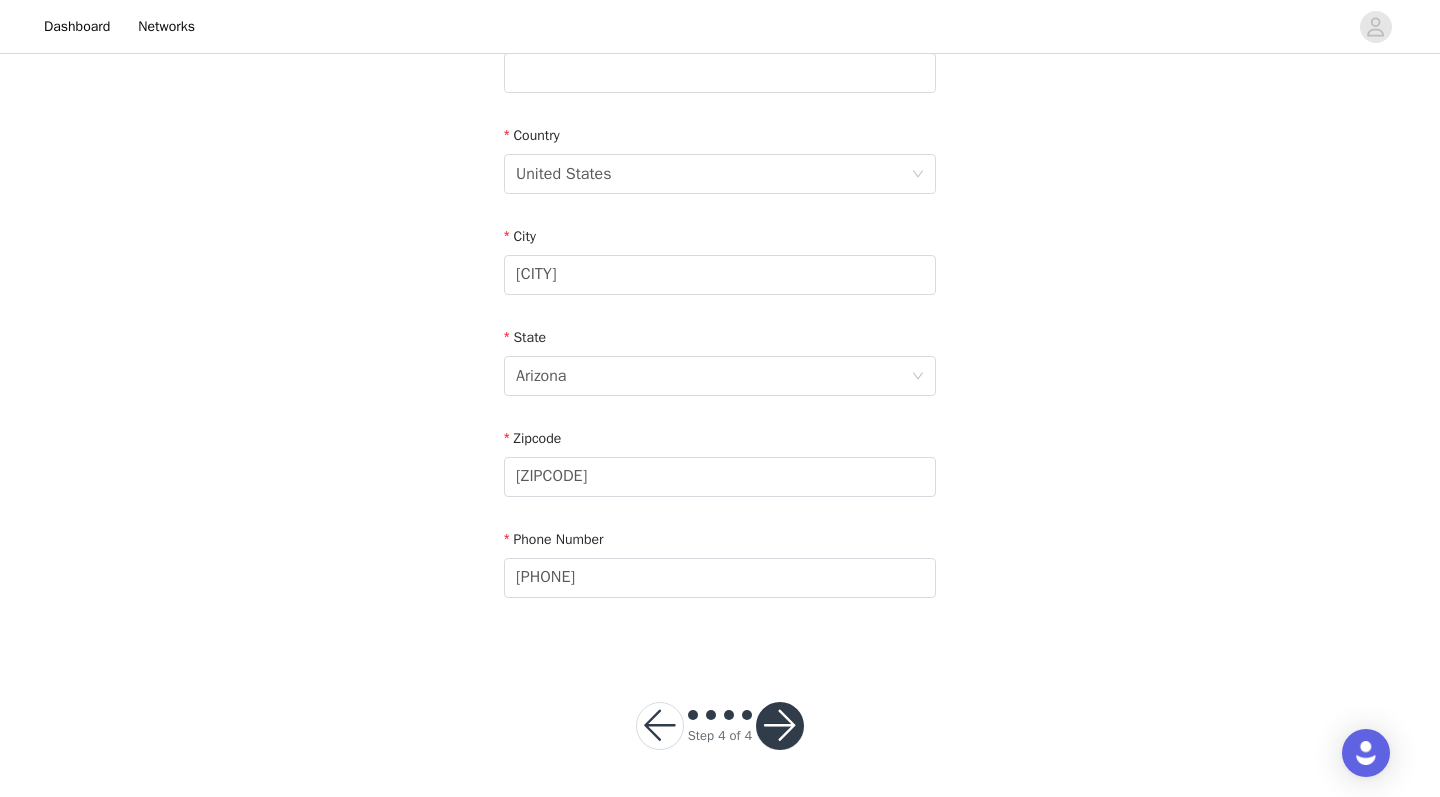 click on "STEP 4 OF 4
Shipping Information
Email [EMAIL]   First Name [FIRST]   Last Name [LAST]   Address [NUMBER] [STREET]   Apt / Suite   Country
United States
City [CITY]   State
[STATE]
Zipcode [ZIPCODE]   Phone Number [PHONE]" at bounding box center (720, 73) 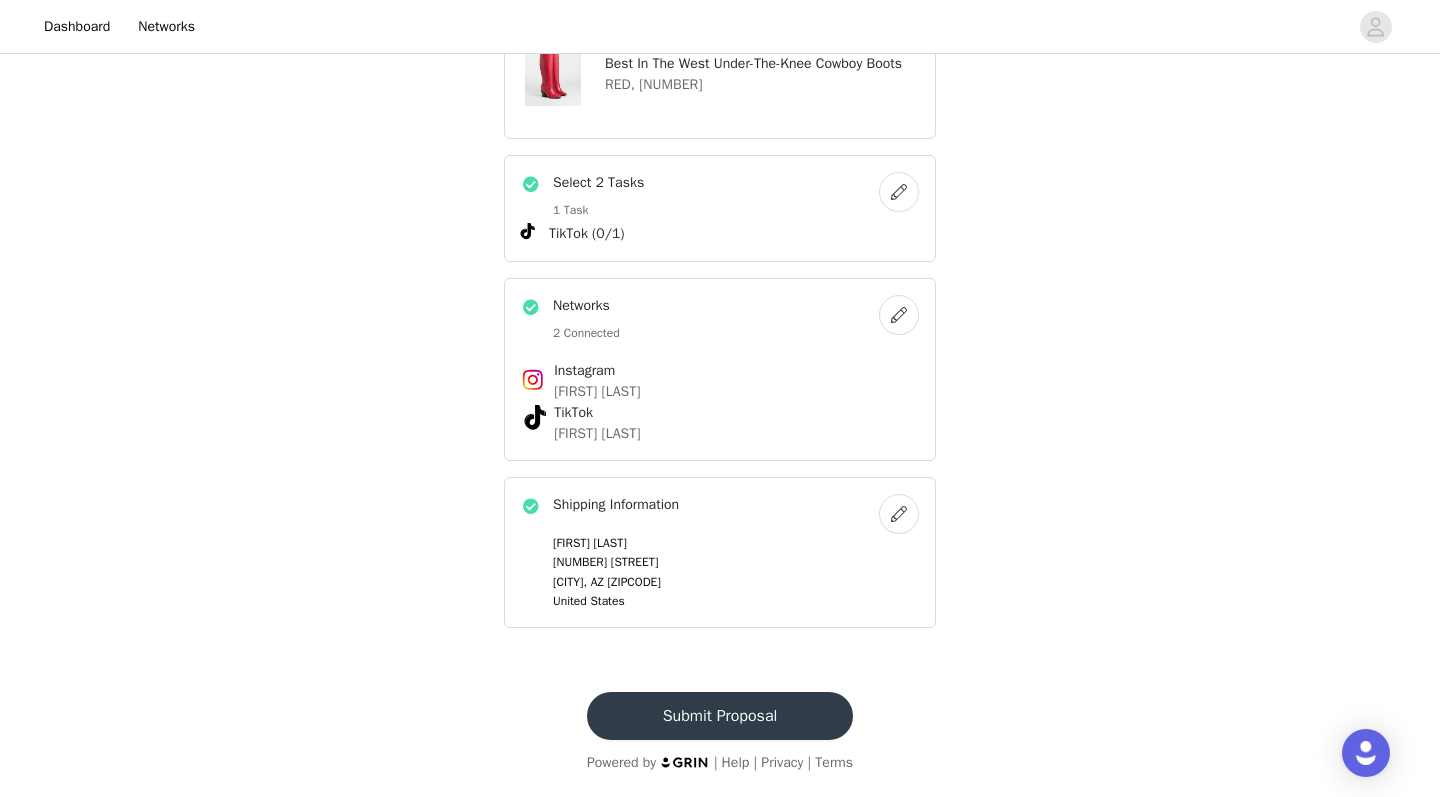 scroll, scrollTop: 710, scrollLeft: 0, axis: vertical 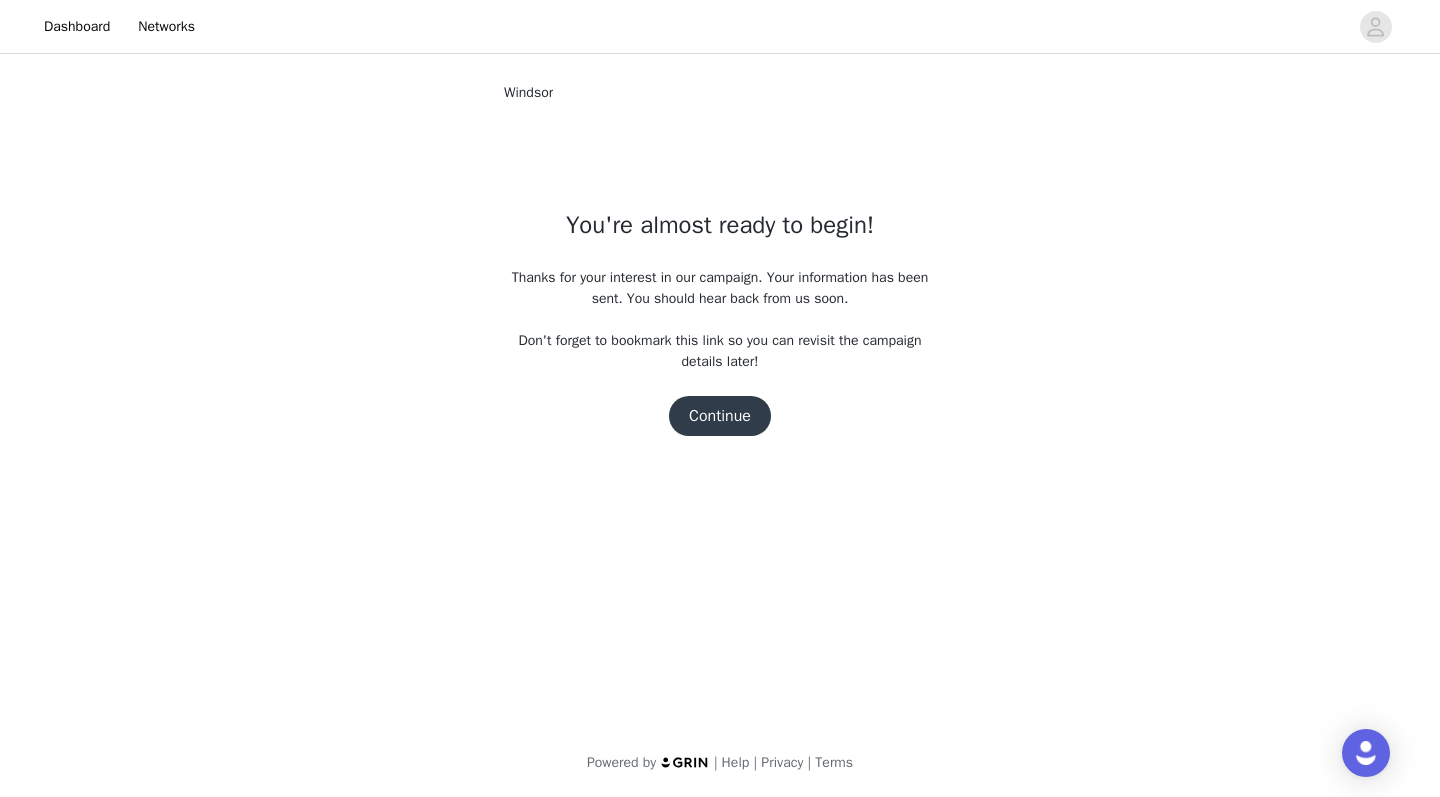 click on "Continue" at bounding box center (720, 416) 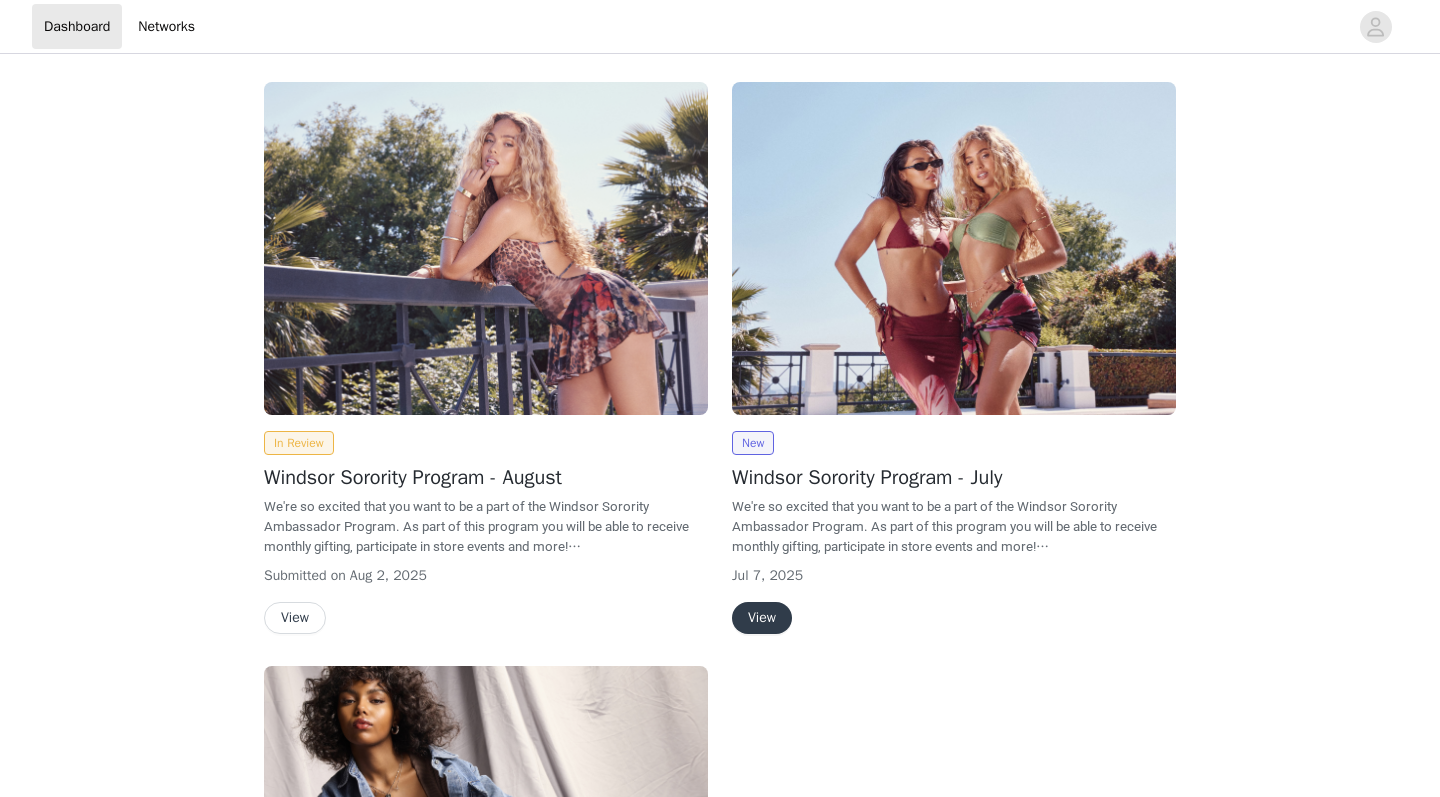 scroll, scrollTop: 0, scrollLeft: 0, axis: both 